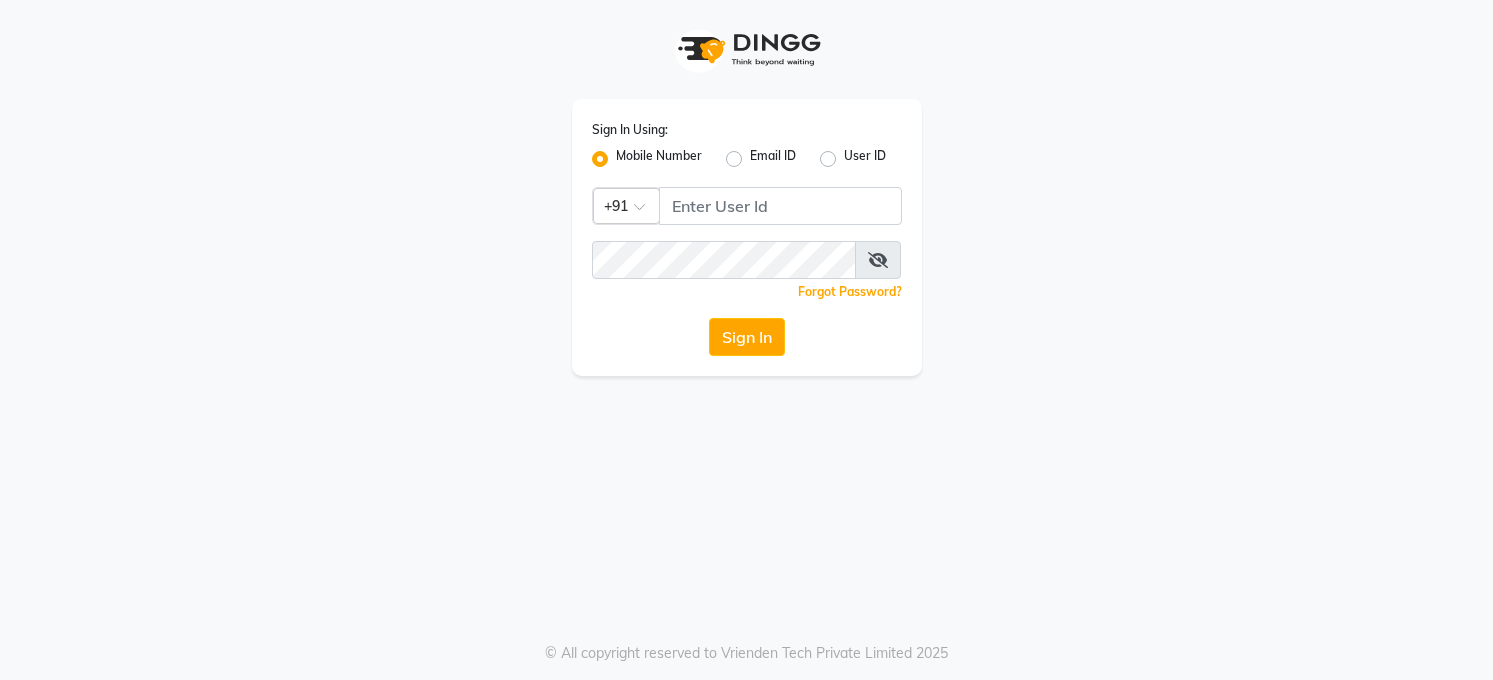 scroll, scrollTop: 0, scrollLeft: 0, axis: both 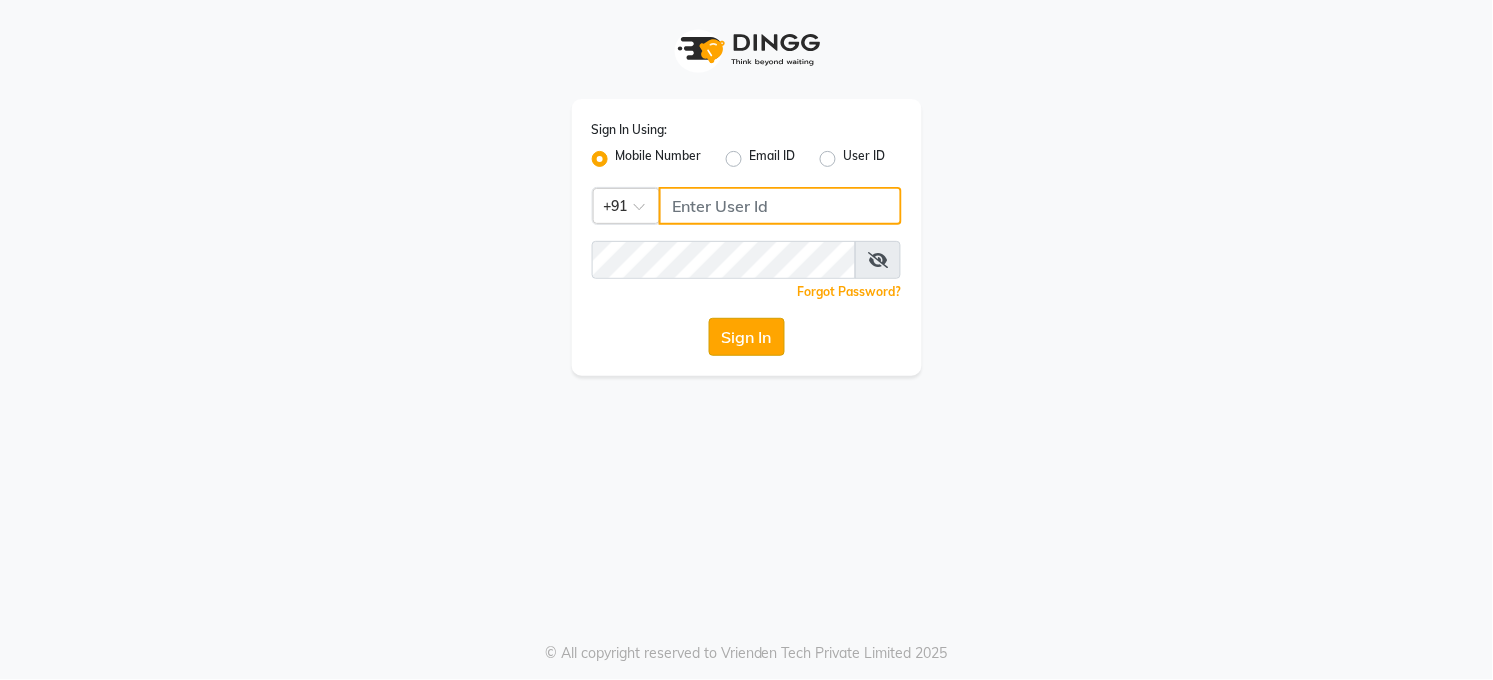 type on "7360007500" 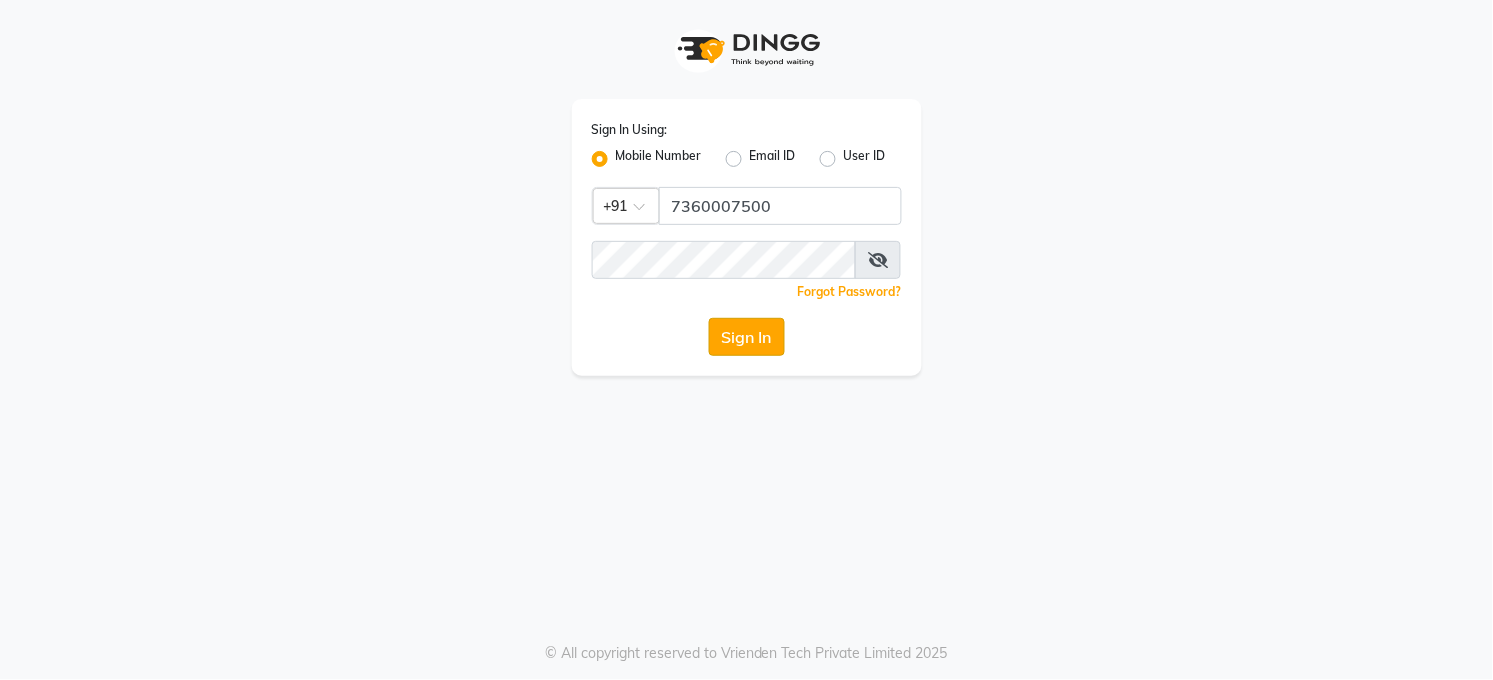 click on "Sign In" 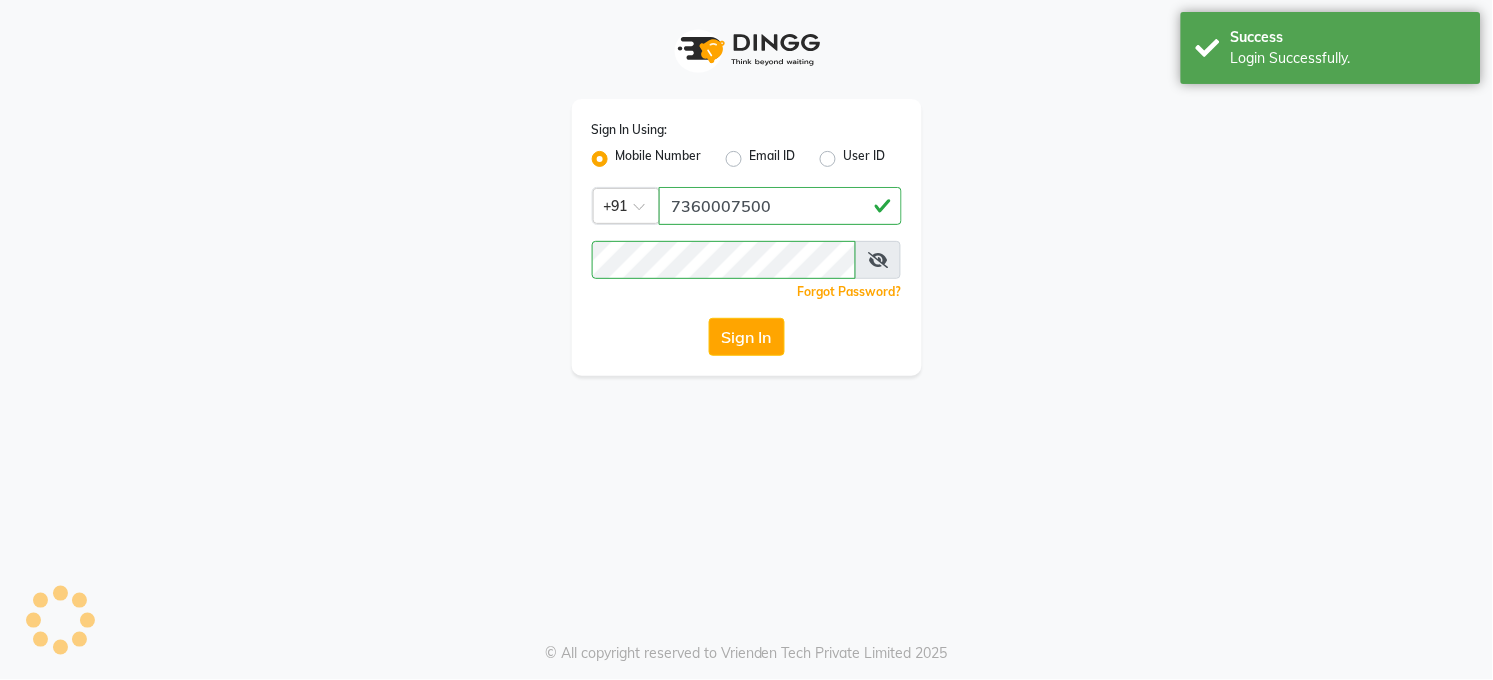 select on "service" 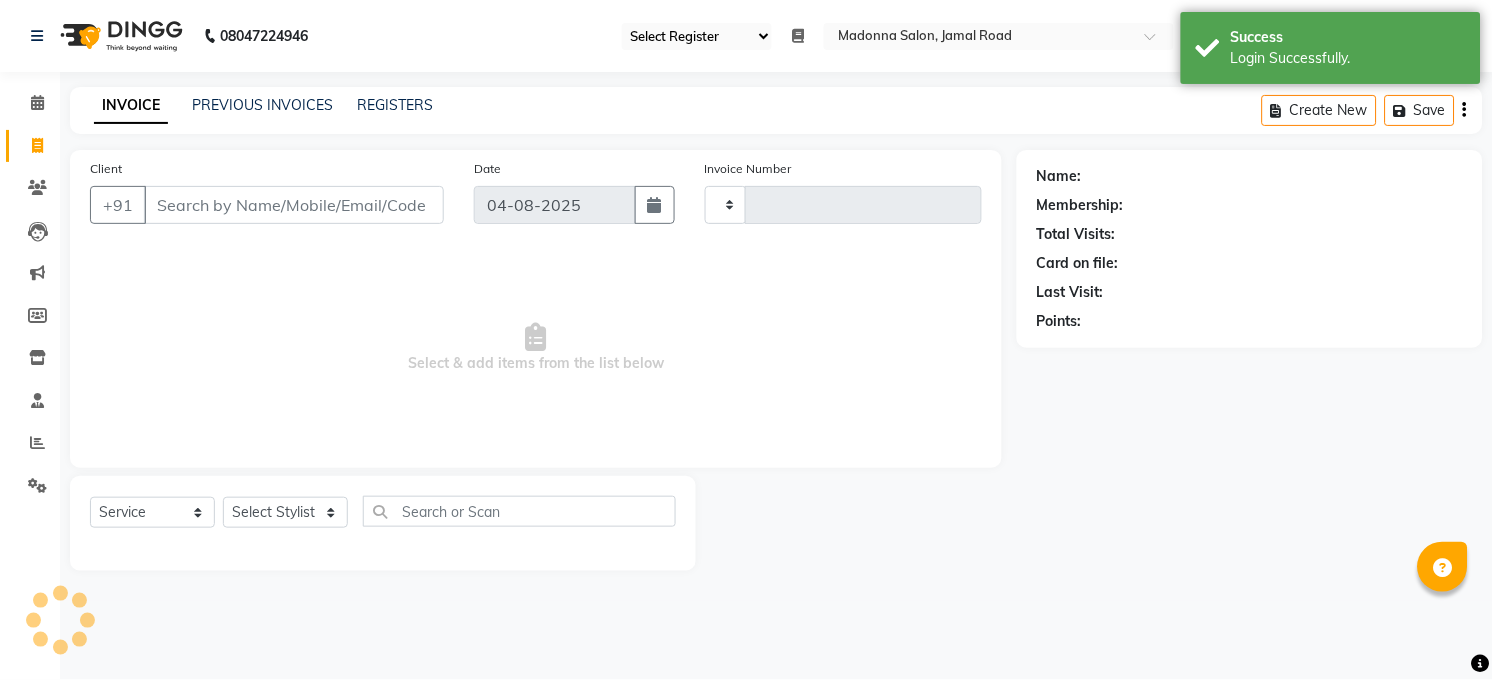 select on "en" 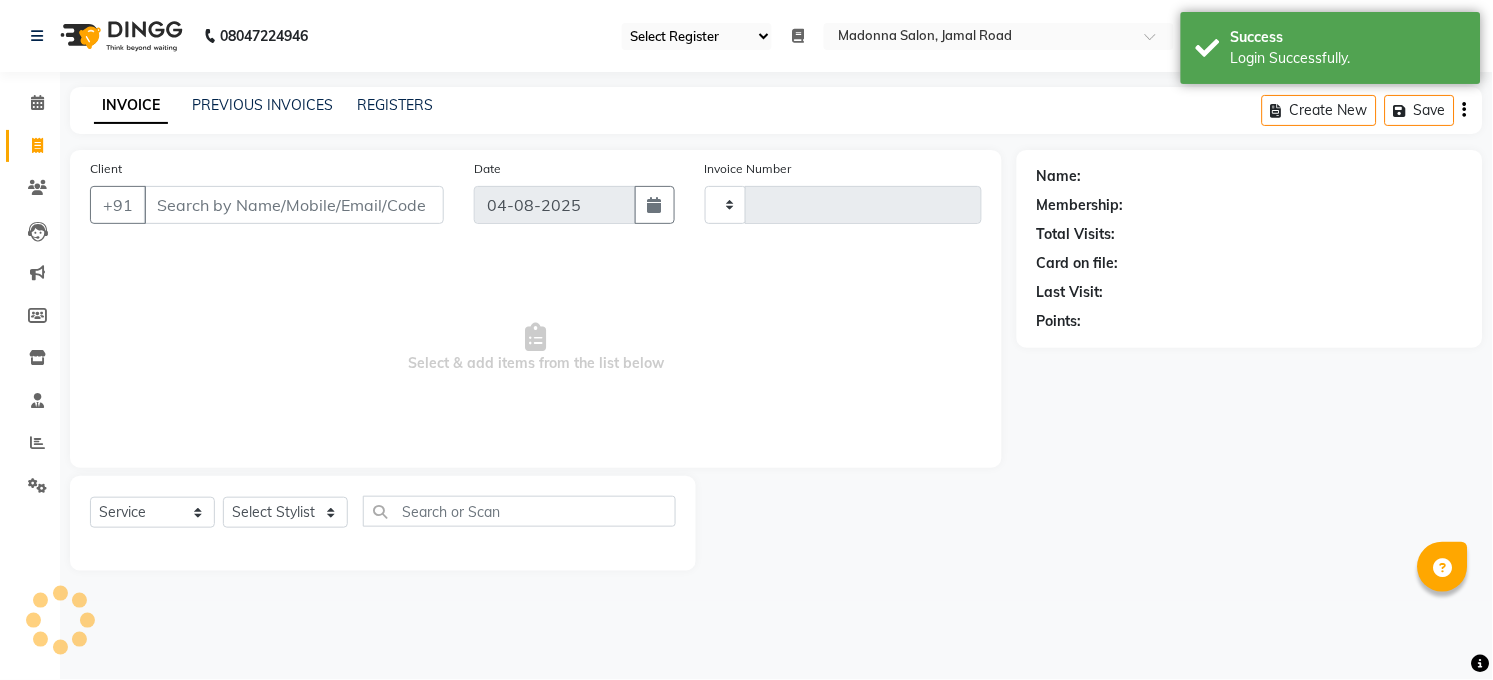 type on "2918" 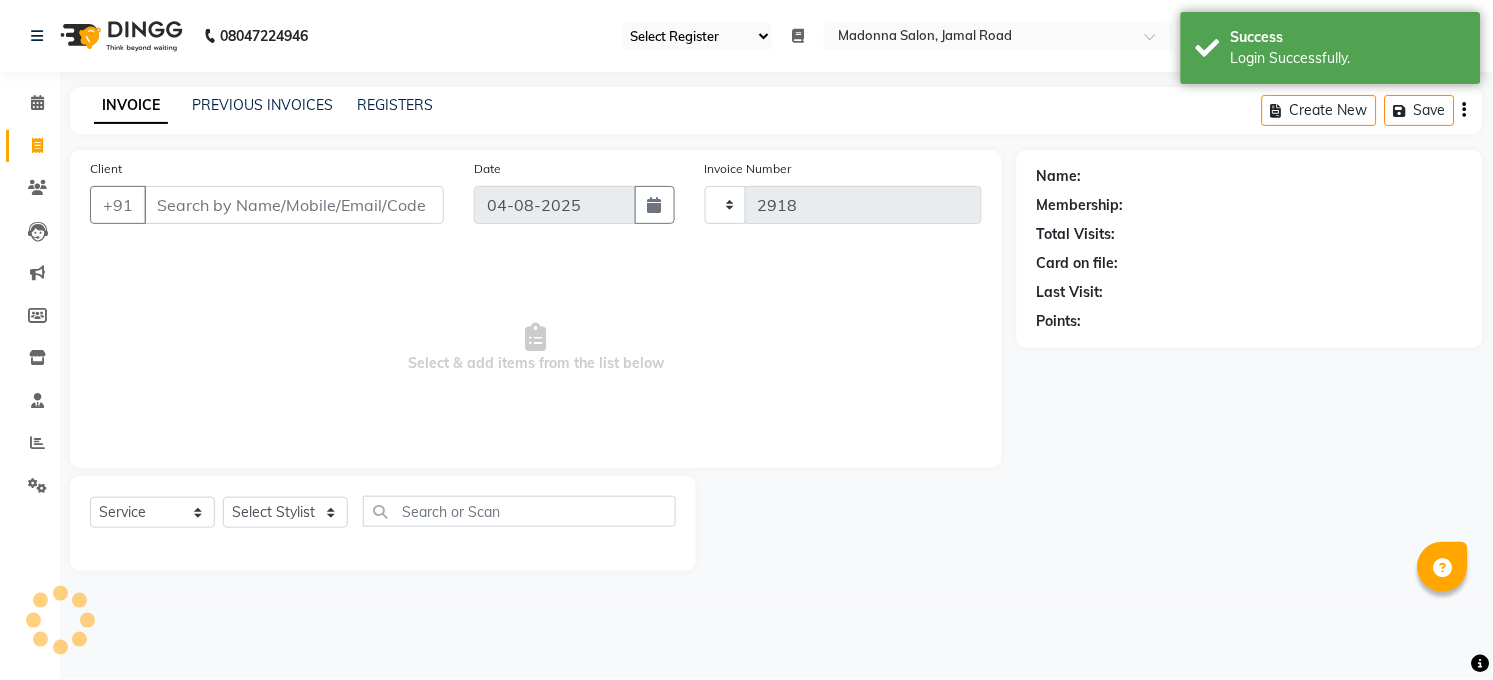 select on "35" 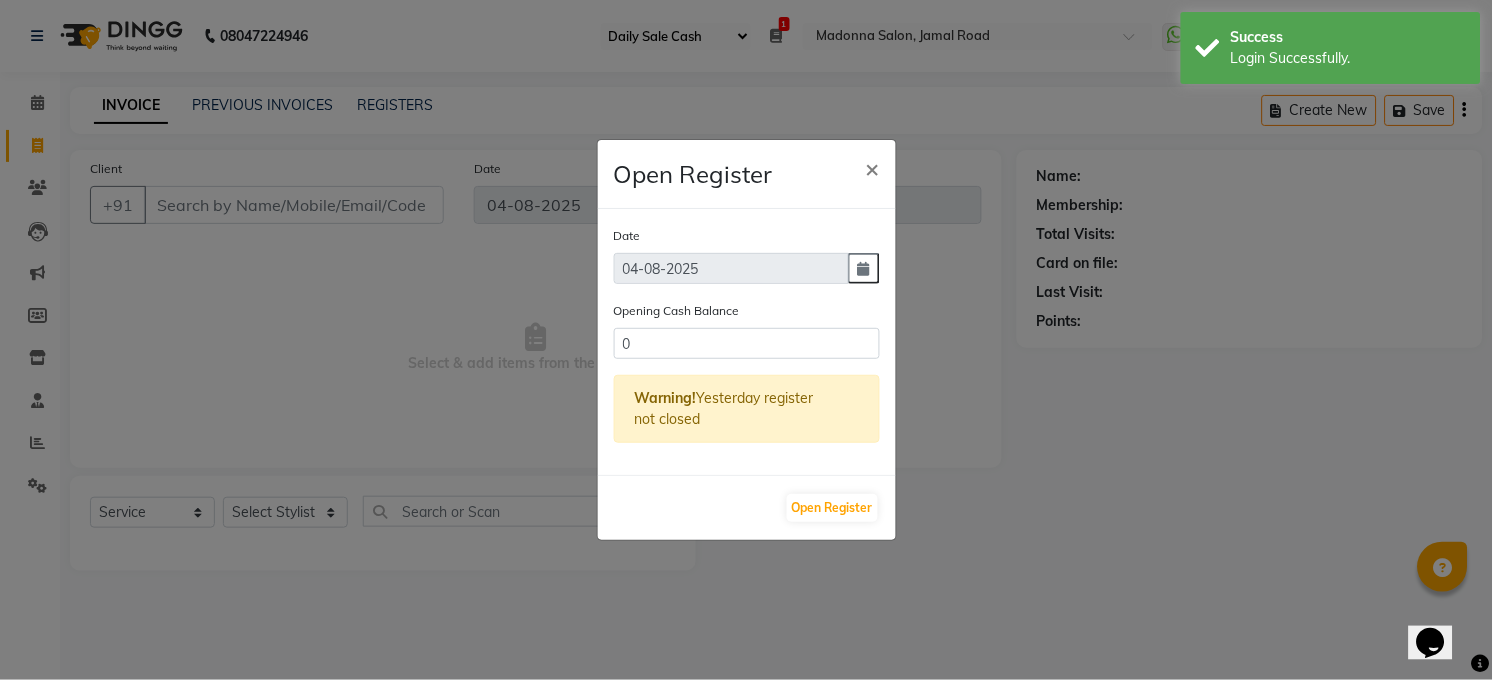 scroll, scrollTop: 0, scrollLeft: 0, axis: both 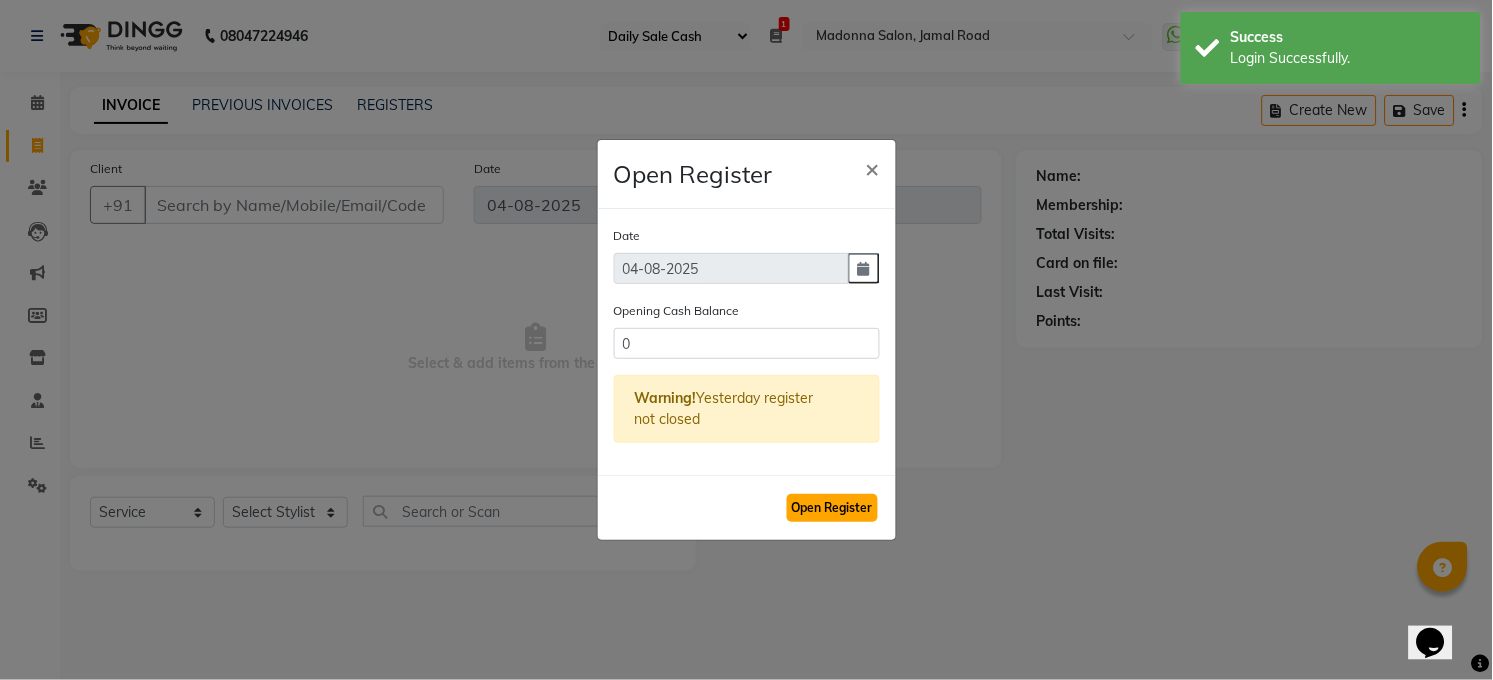 click on "Open Register" 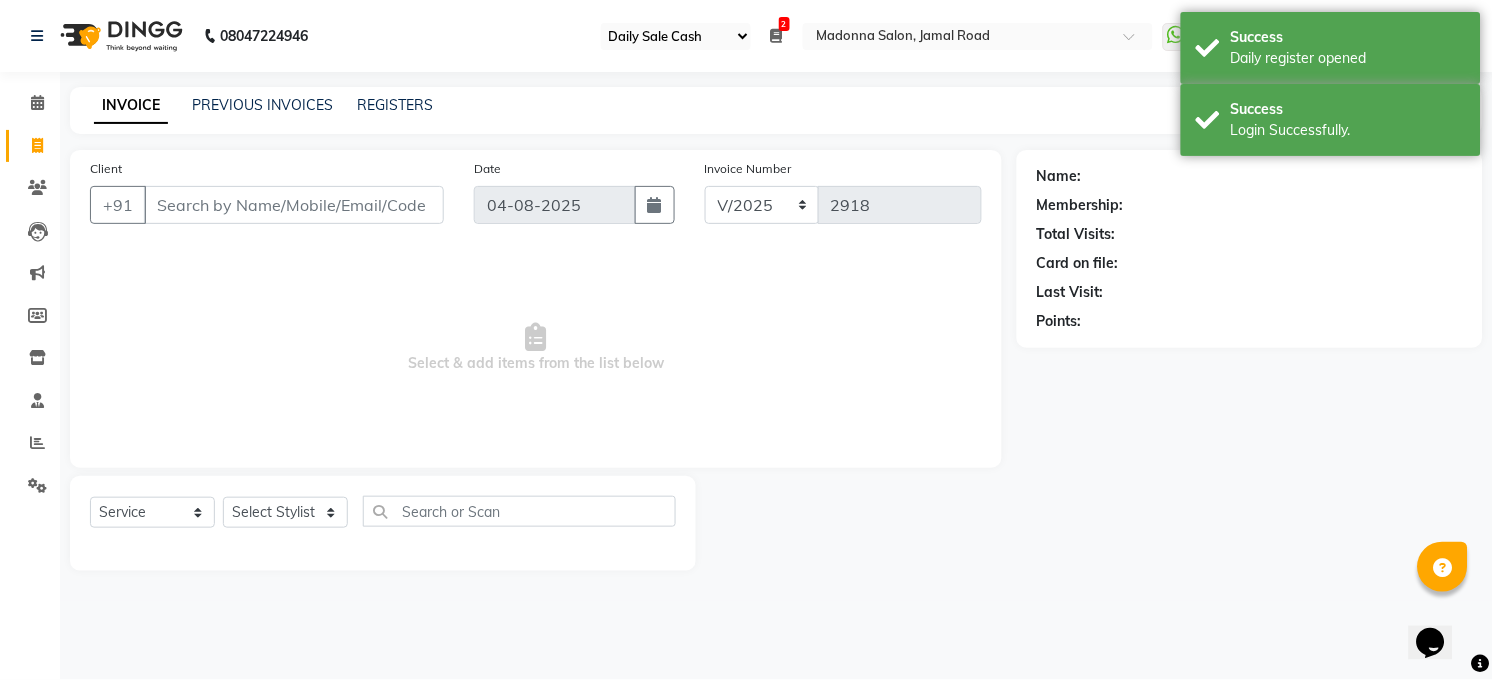 click at bounding box center (777, 36) 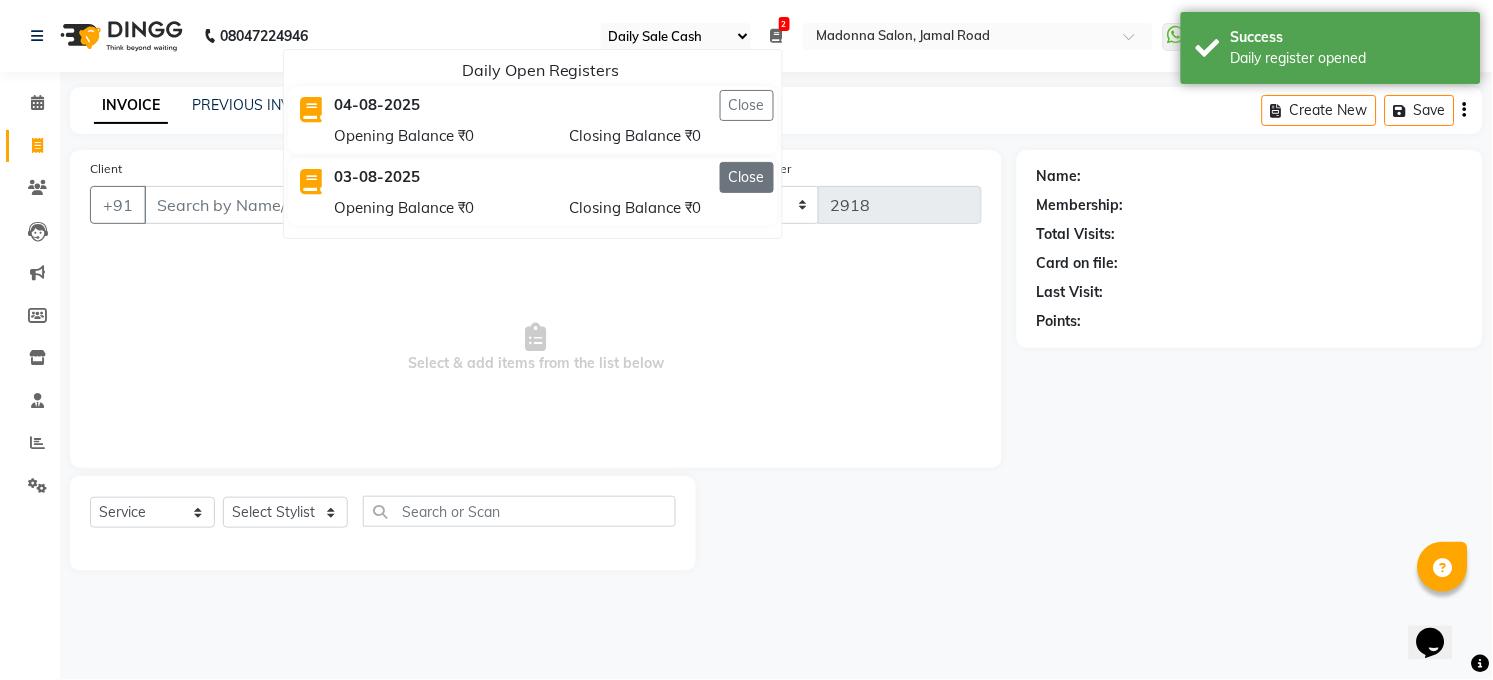 click on "Close" at bounding box center [747, 177] 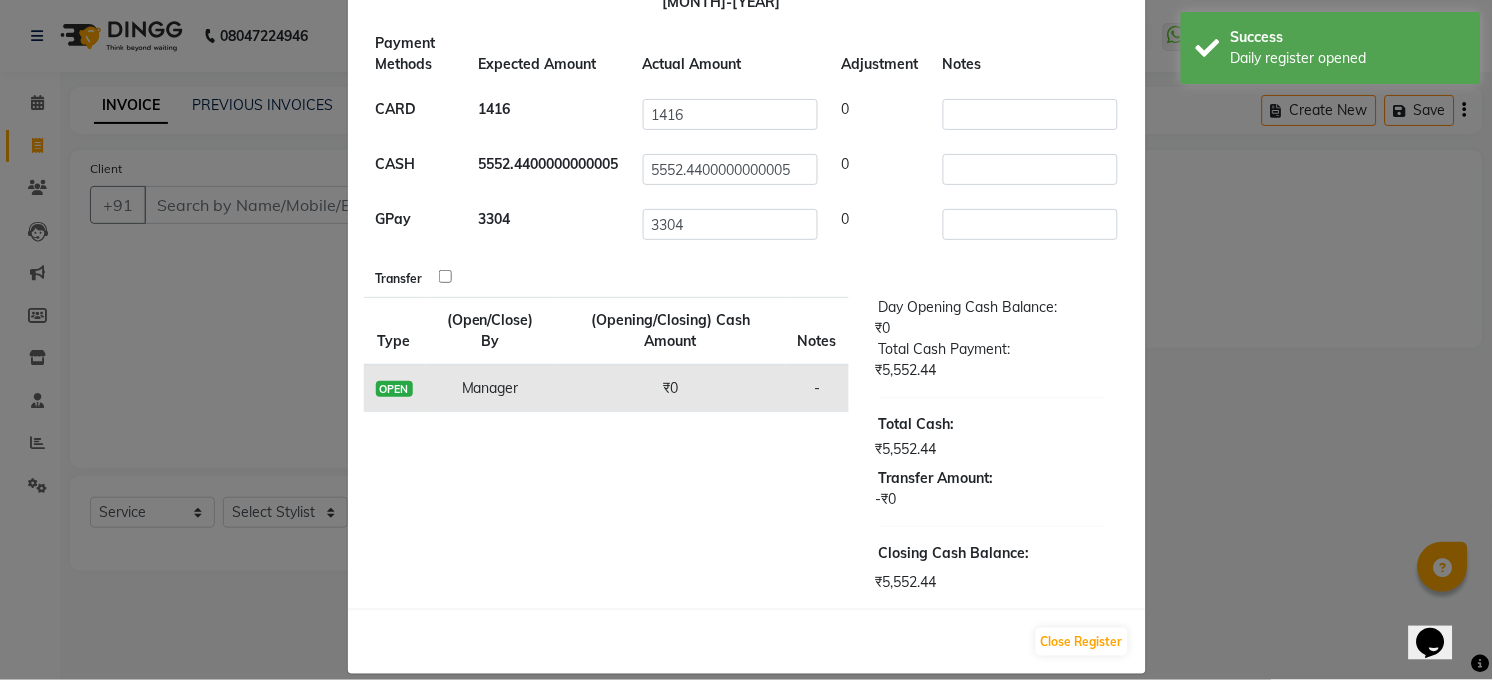 scroll, scrollTop: 144, scrollLeft: 0, axis: vertical 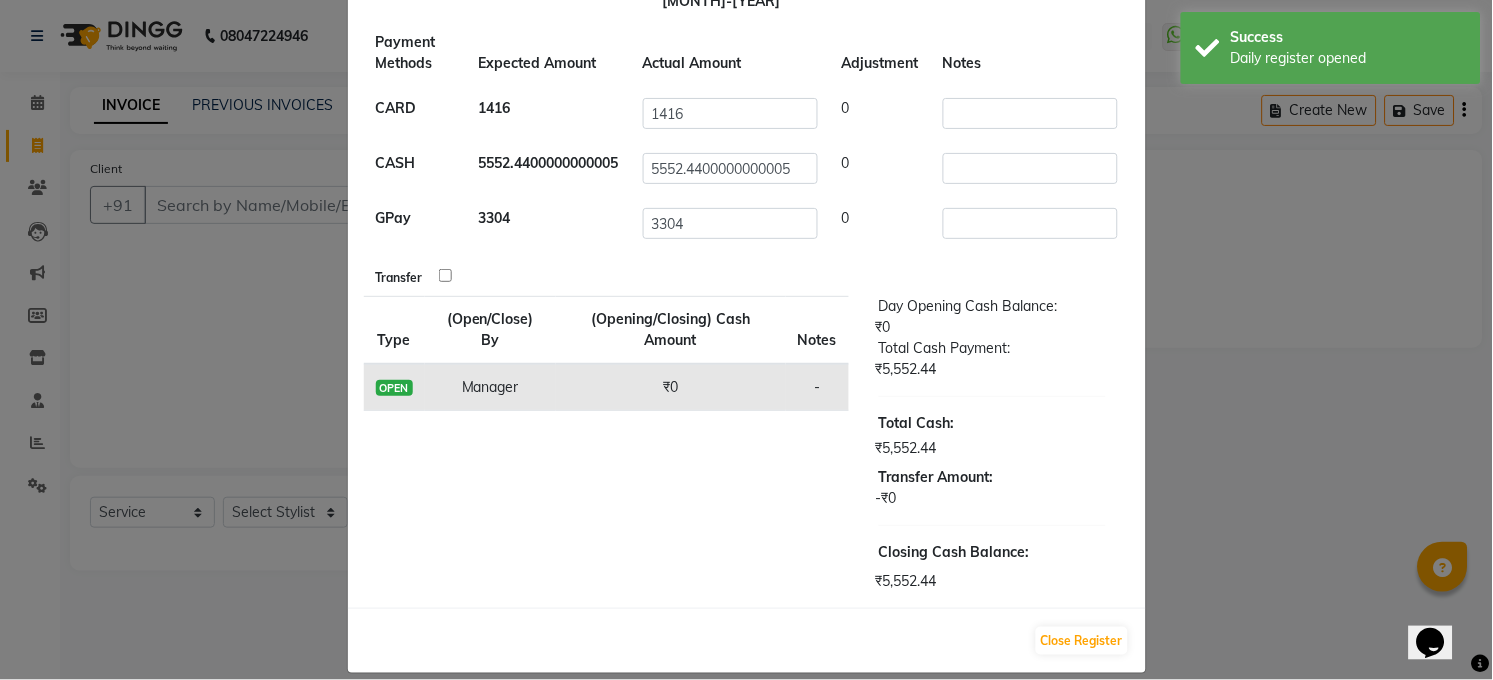click at bounding box center (445, 275) 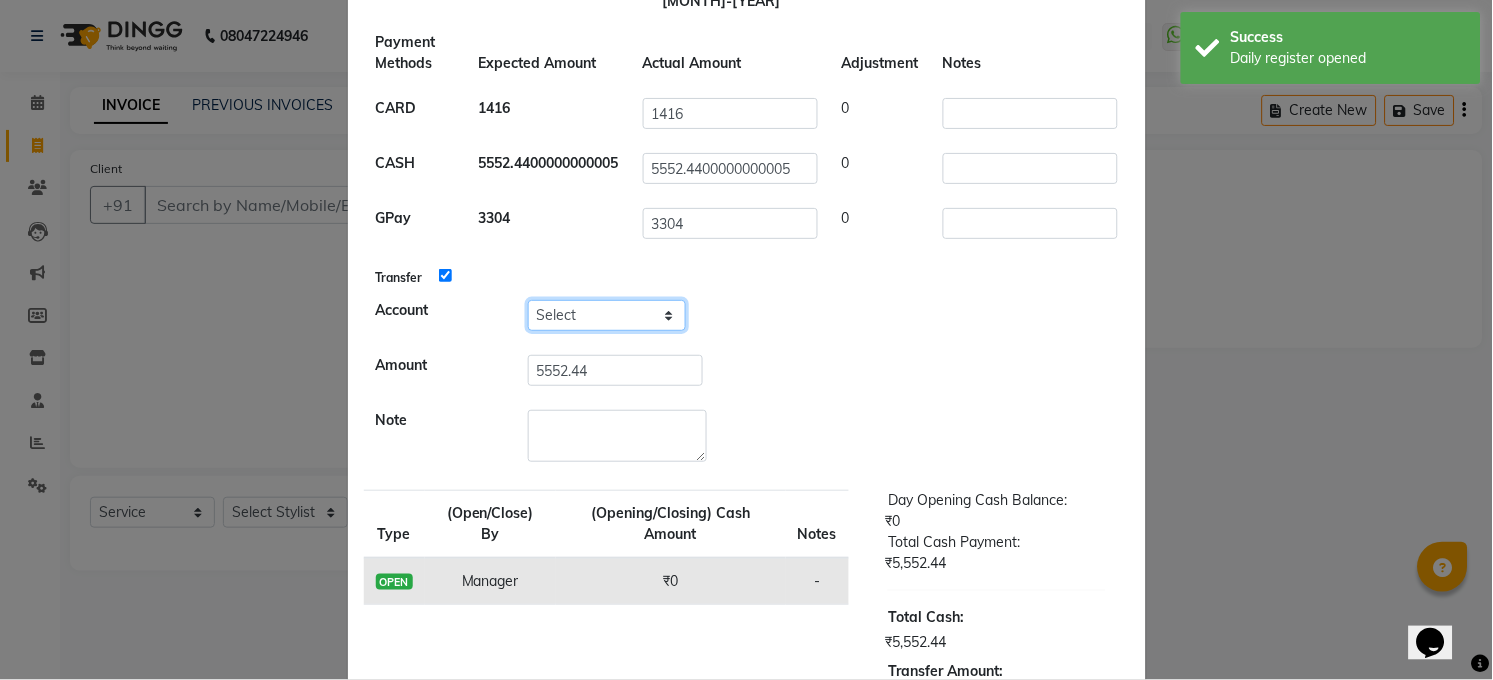 click on "Select Petty Cash Handover Account" 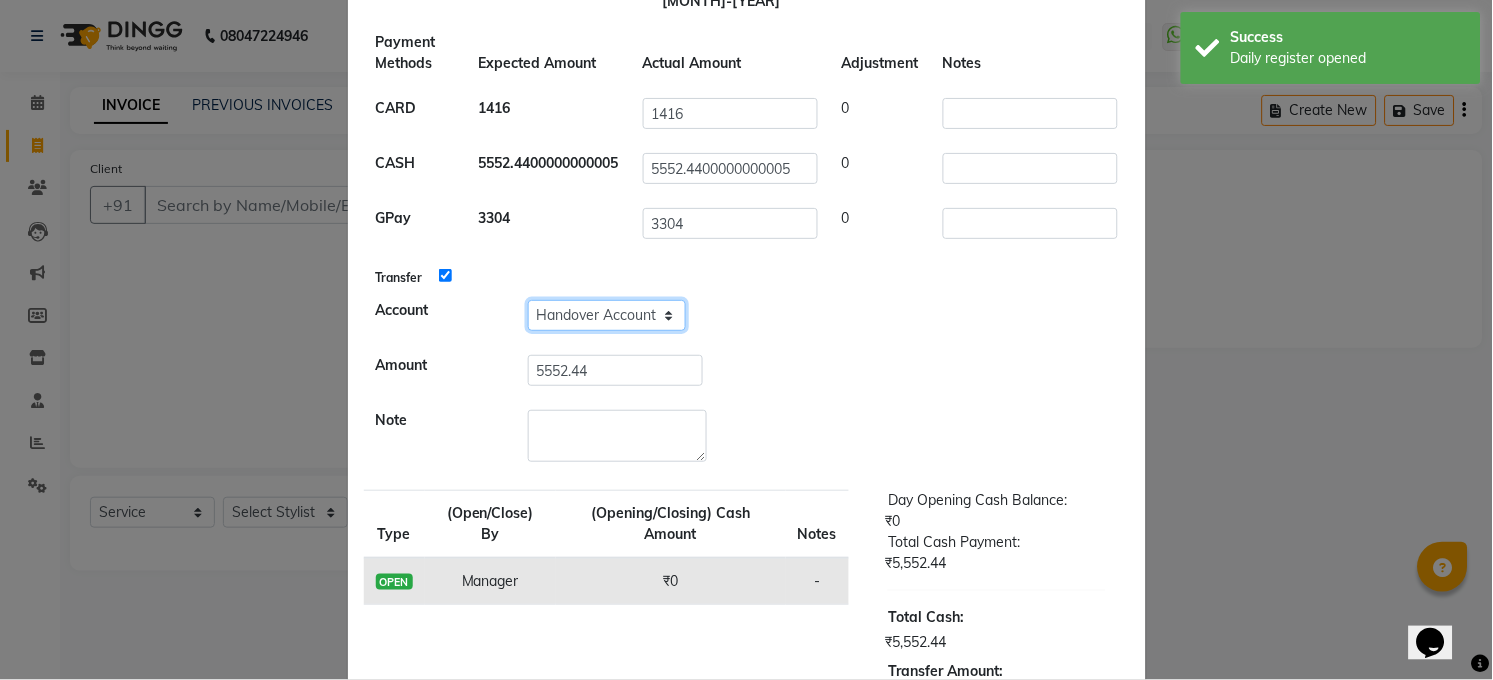 click on "Select Petty Cash Handover Account" 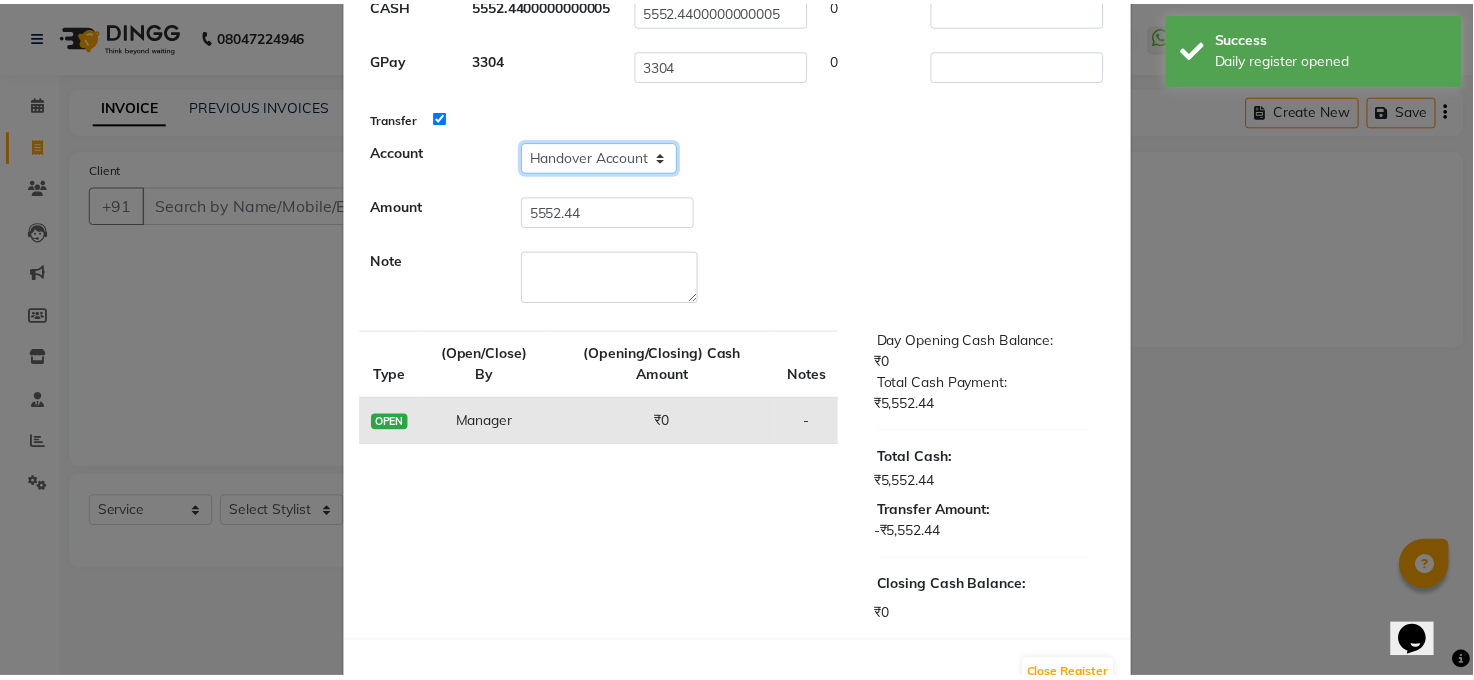 scroll, scrollTop: 338, scrollLeft: 0, axis: vertical 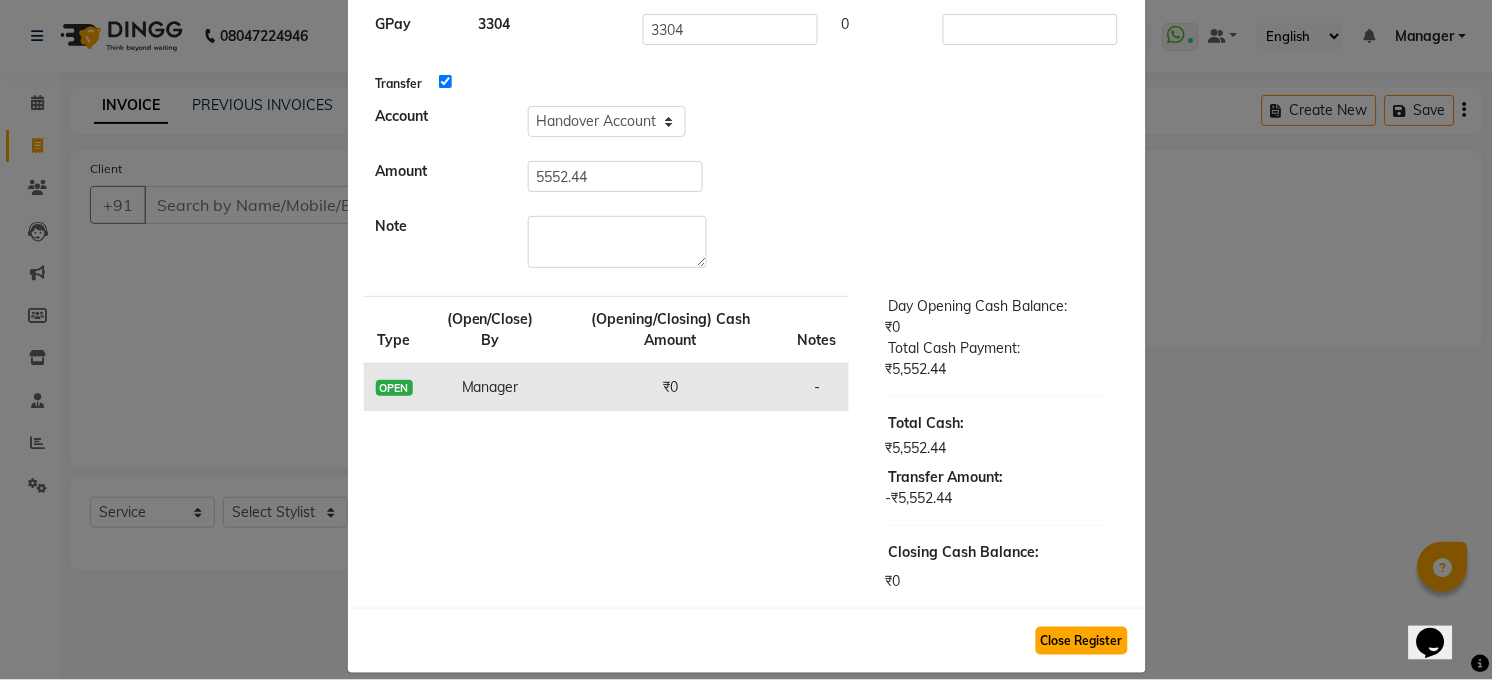 click on "Close Register" 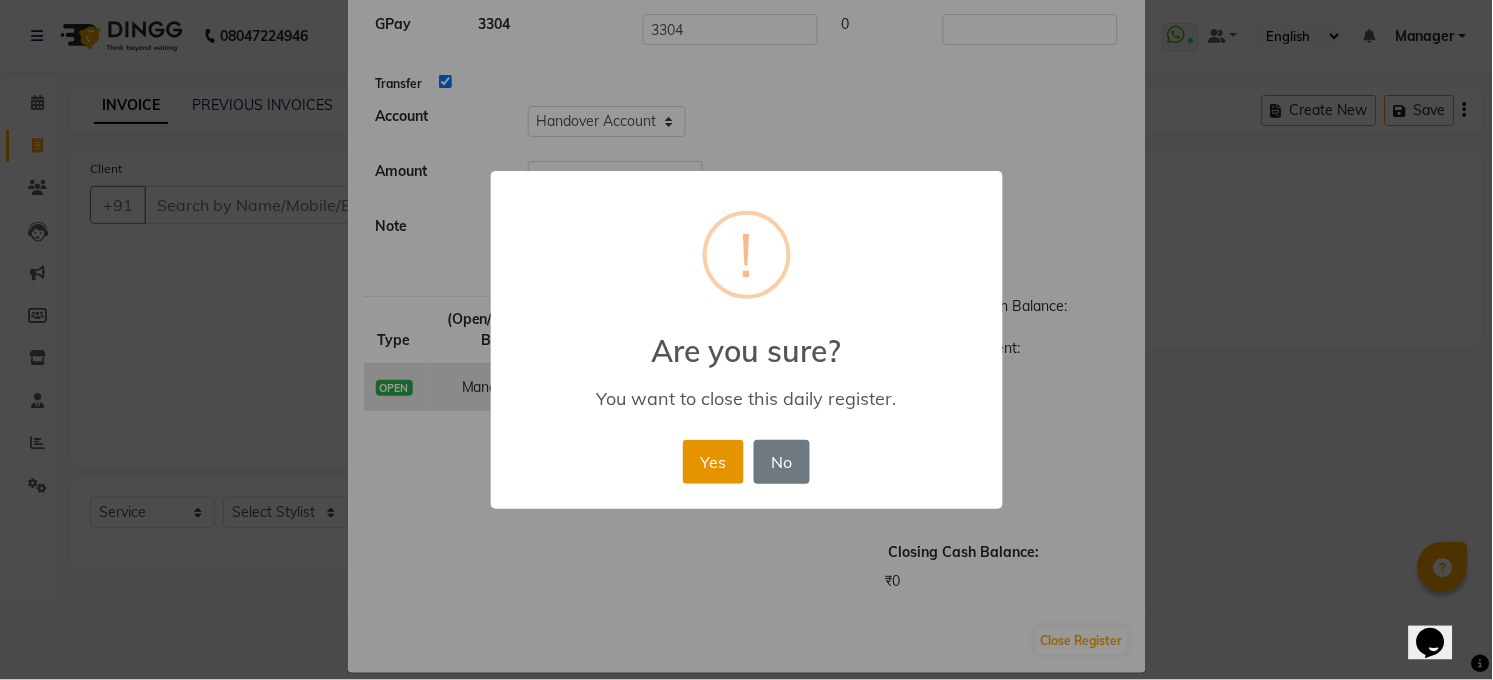 click on "Yes" at bounding box center (713, 462) 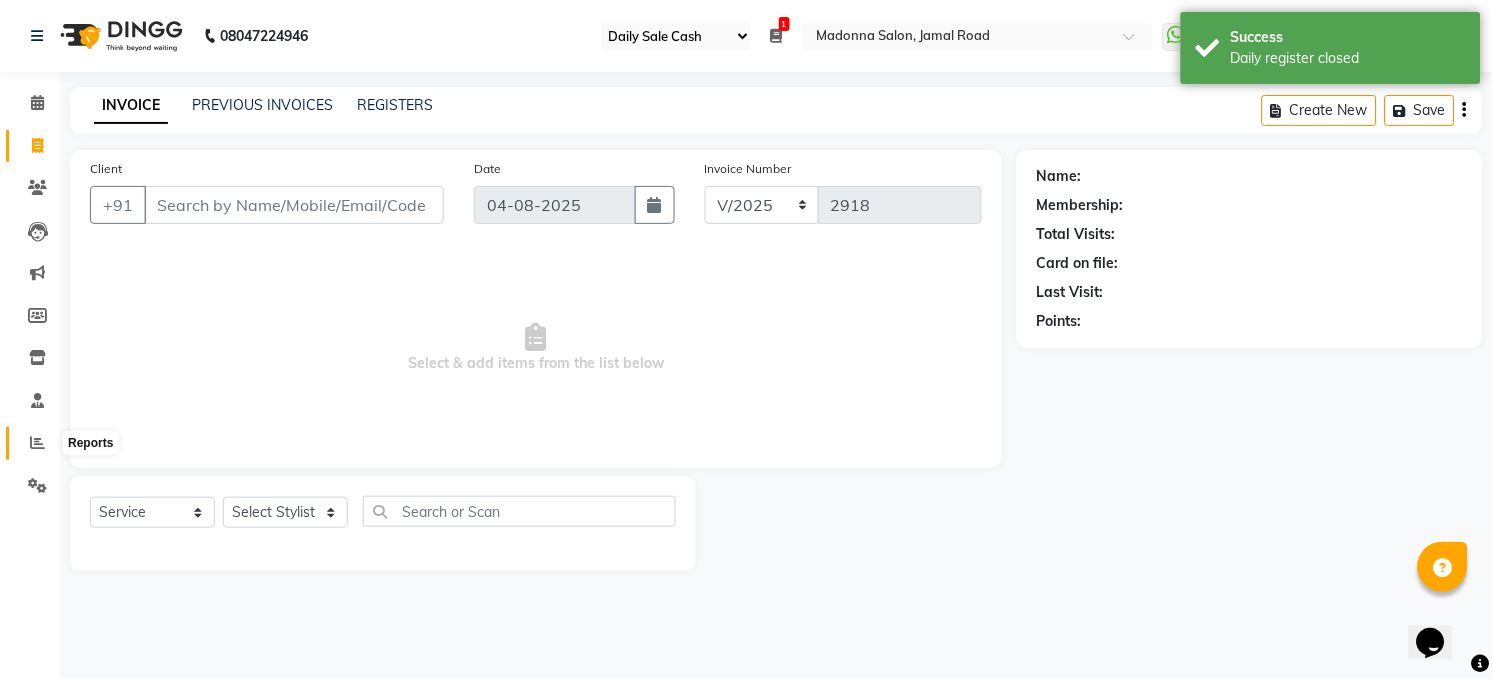 click 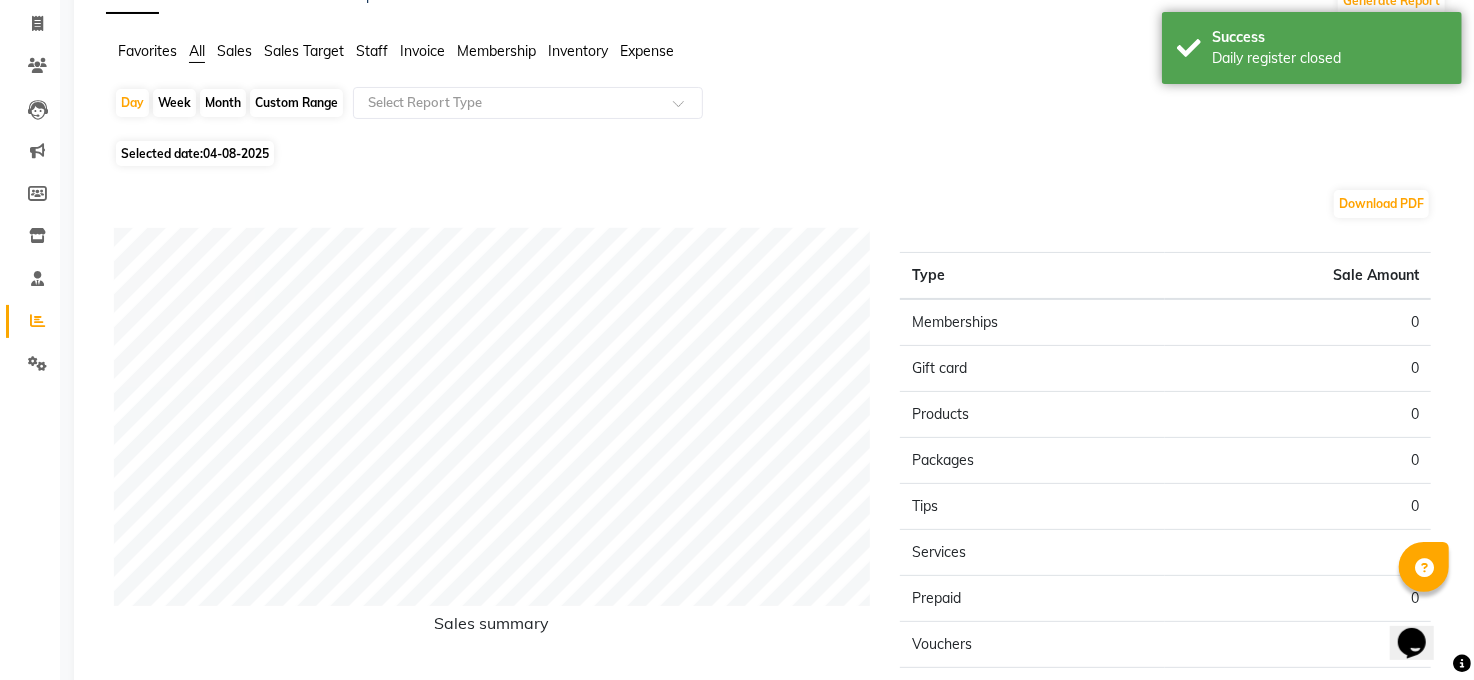 scroll, scrollTop: 88, scrollLeft: 0, axis: vertical 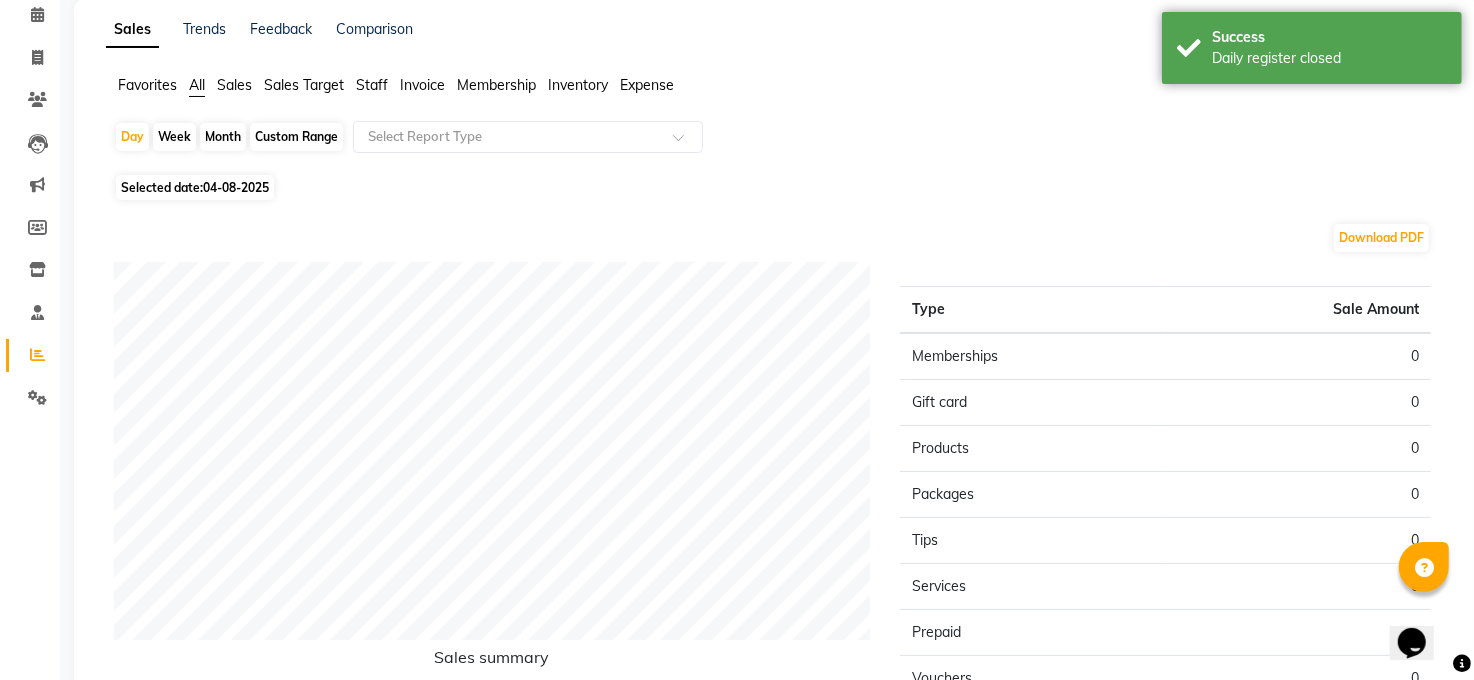 click on "04-08-2025" 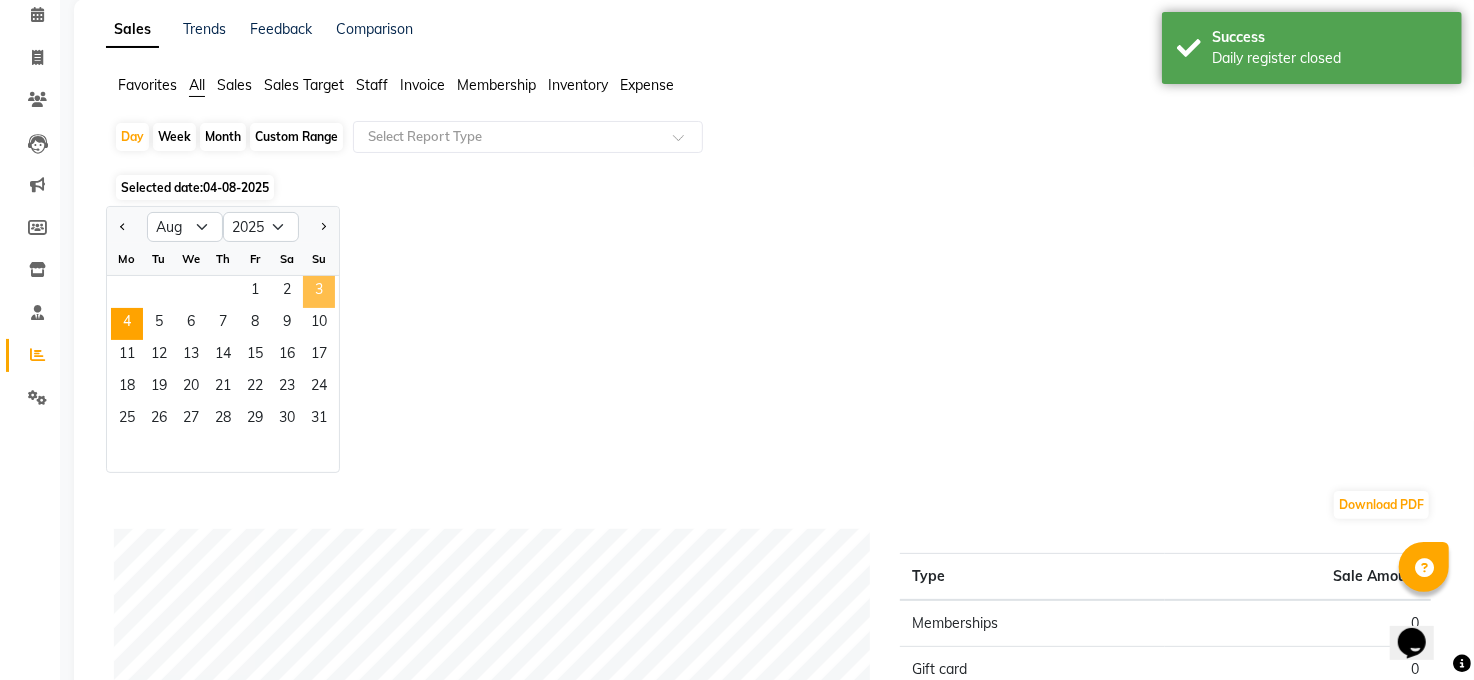 click on "3" 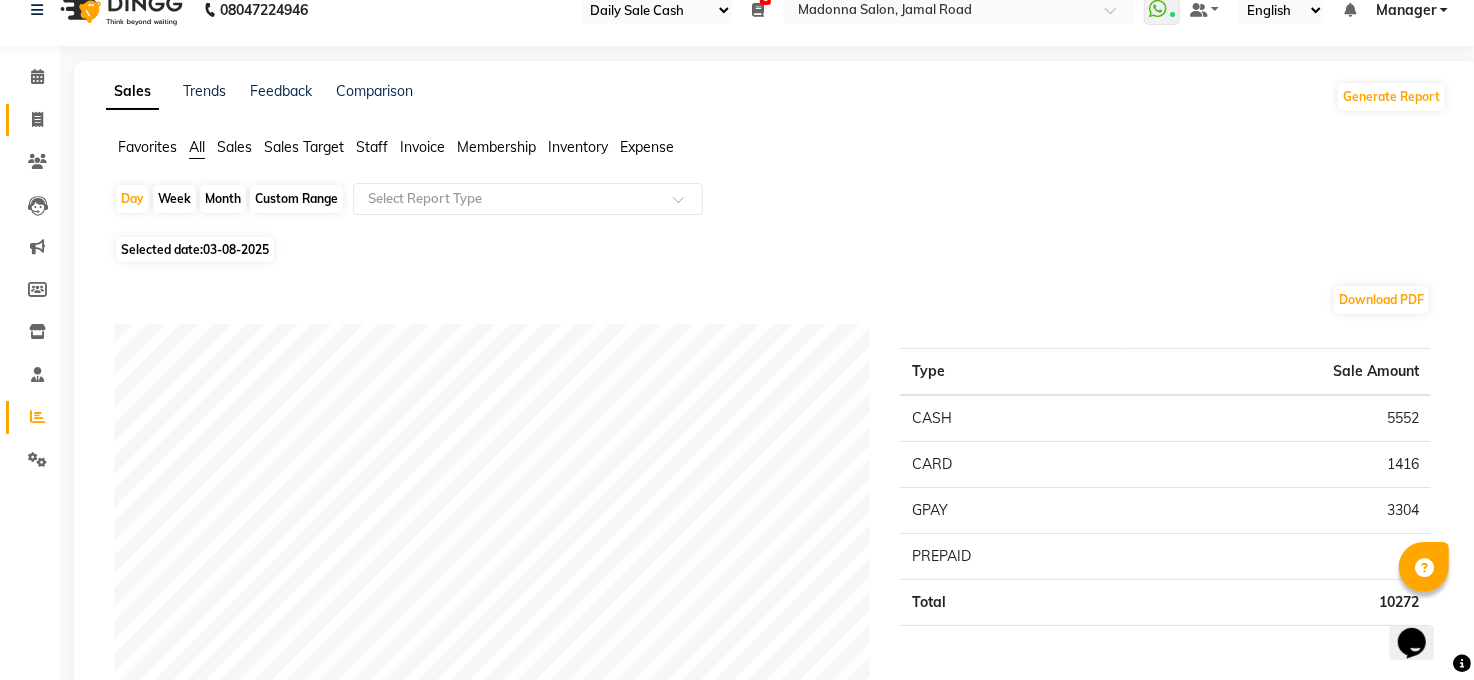 scroll, scrollTop: 0, scrollLeft: 0, axis: both 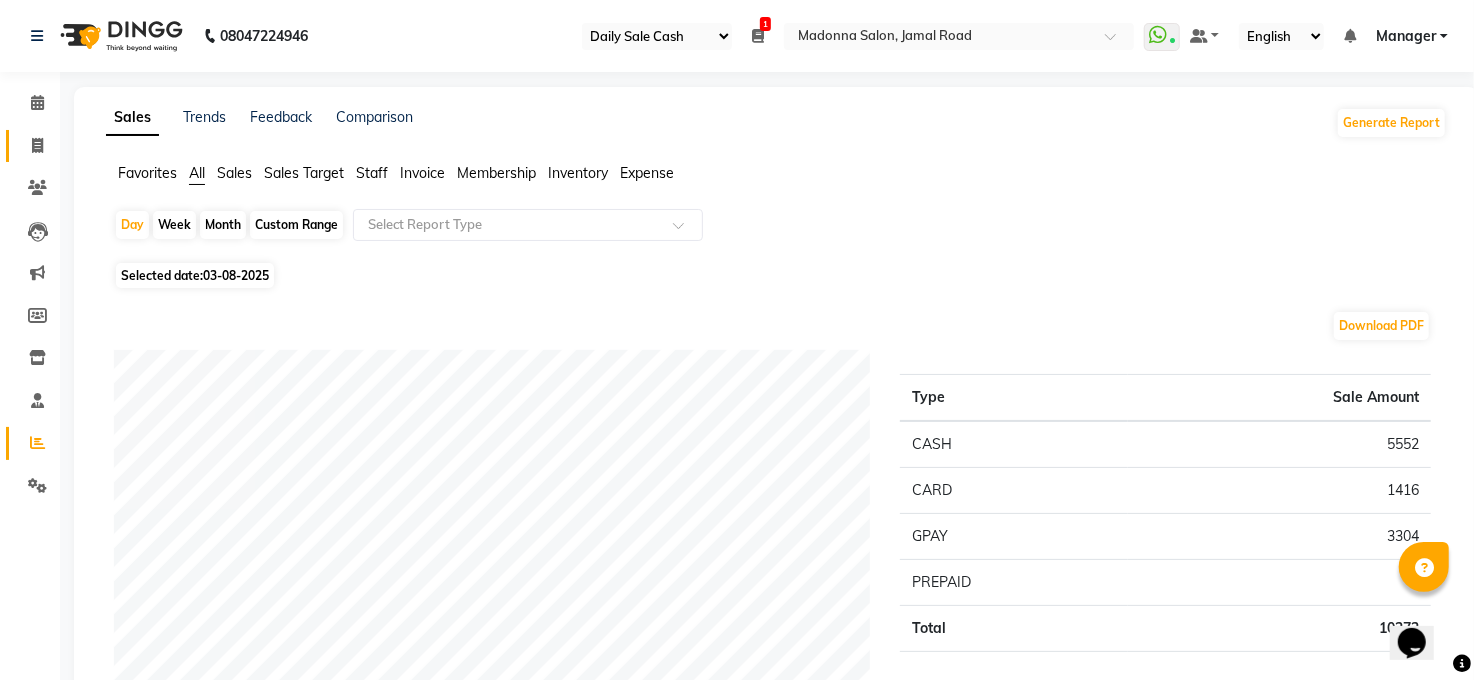 click 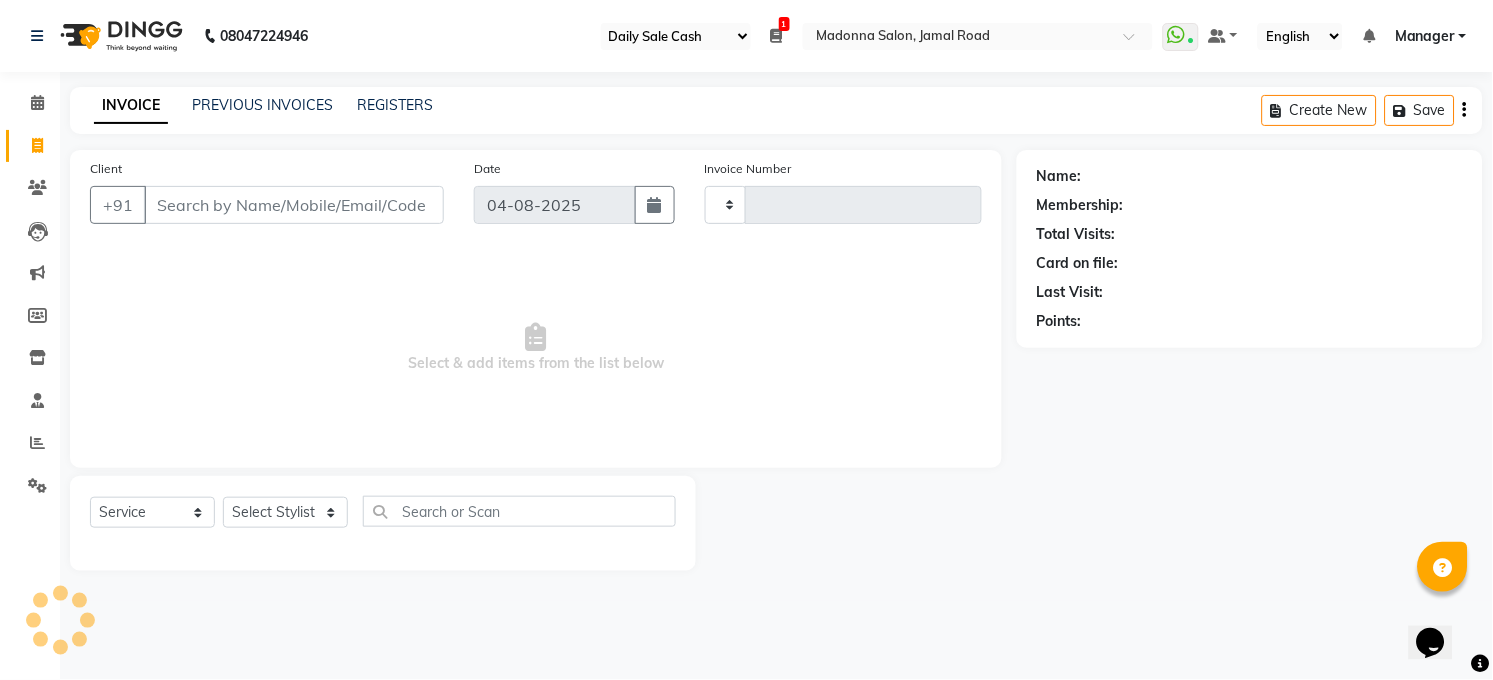 type on "2918" 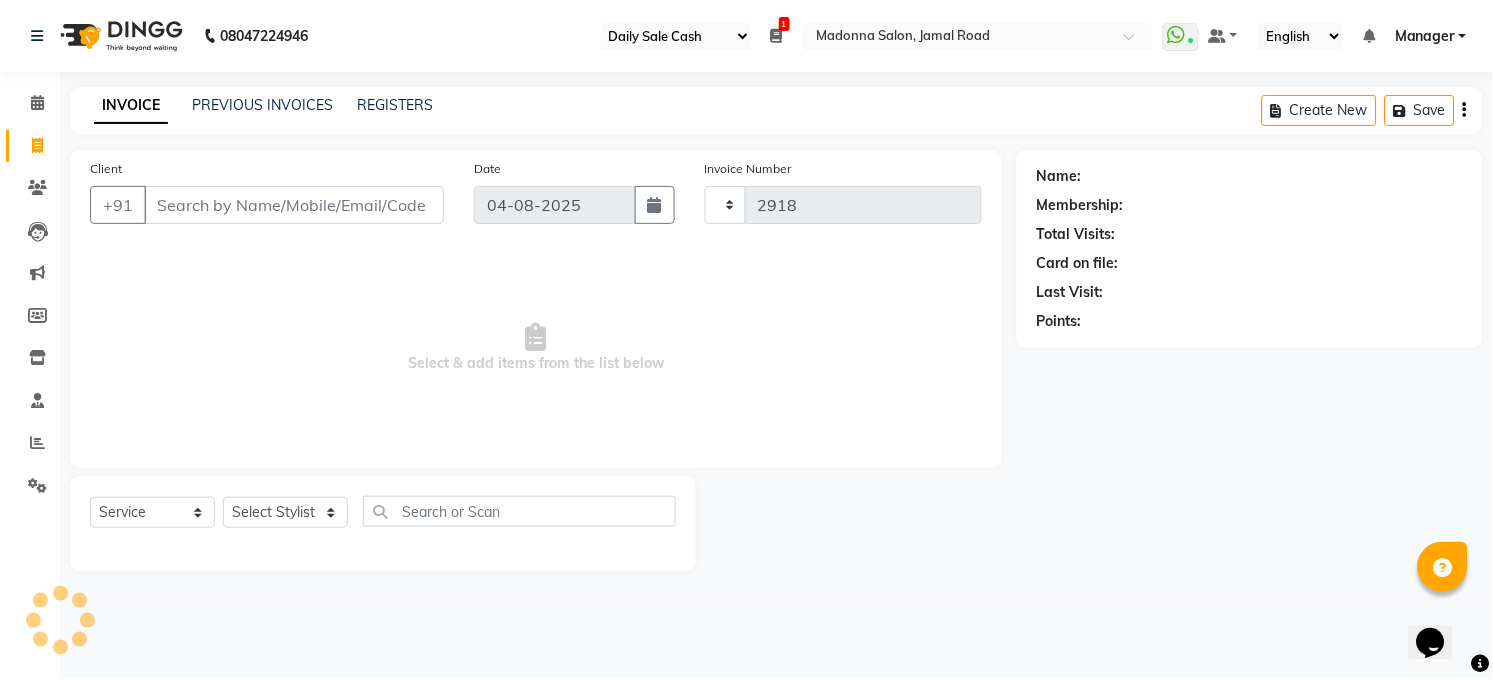 select on "5748" 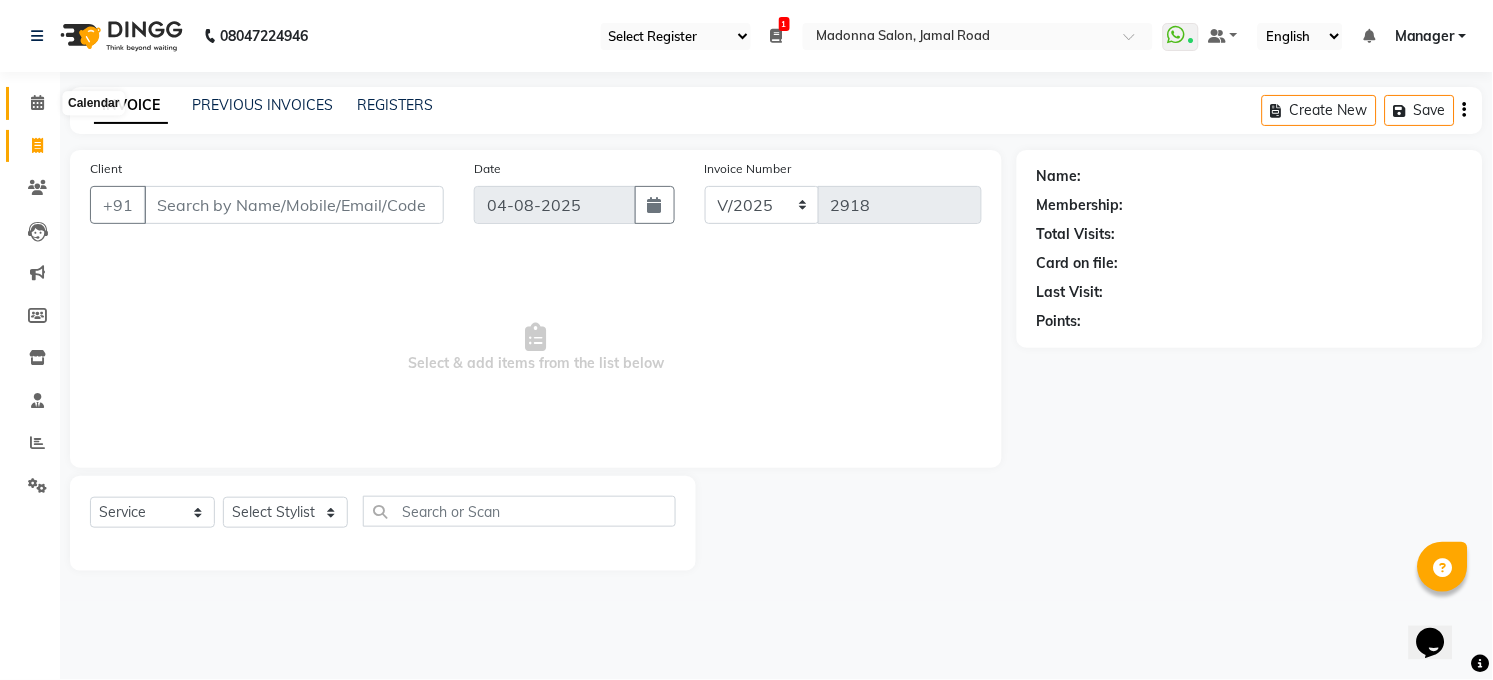 click 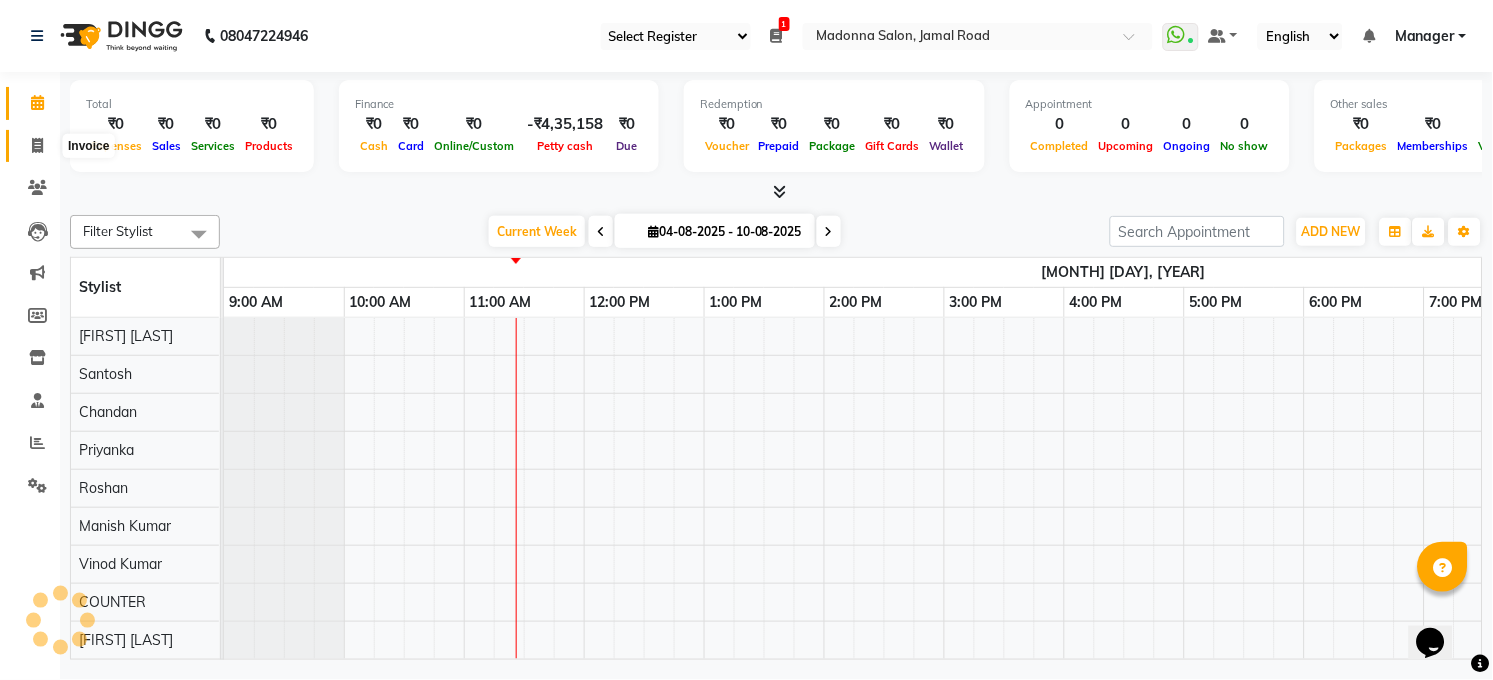 drag, startPoint x: 34, startPoint y: 145, endPoint x: 46, endPoint y: 150, distance: 13 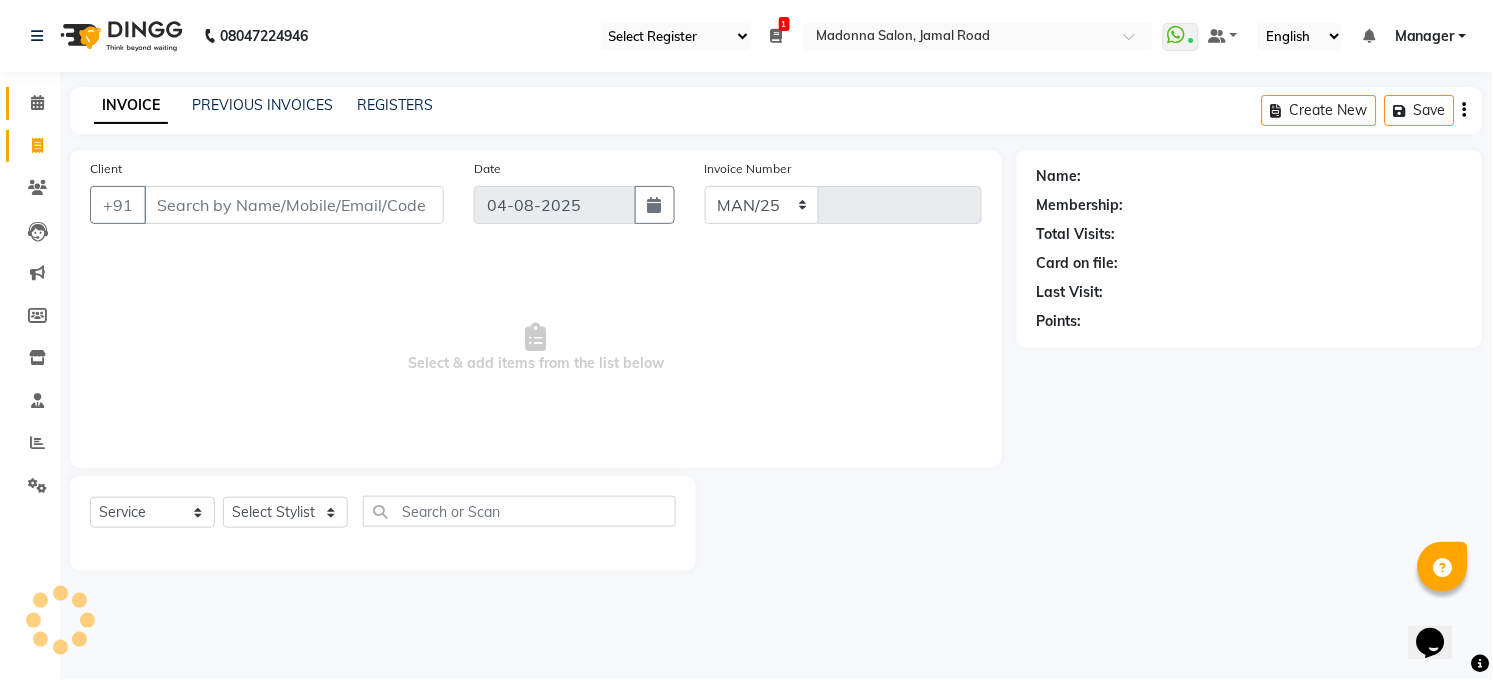 select on "5748" 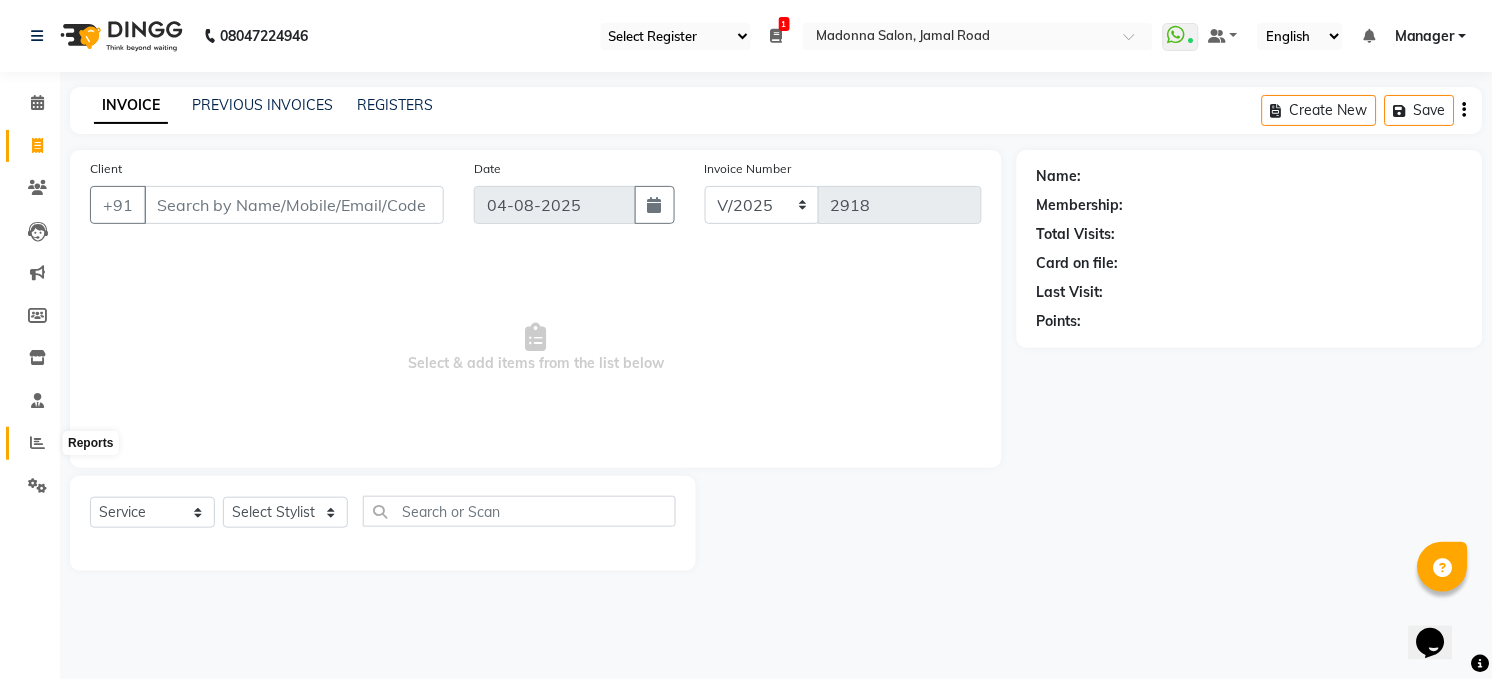 click 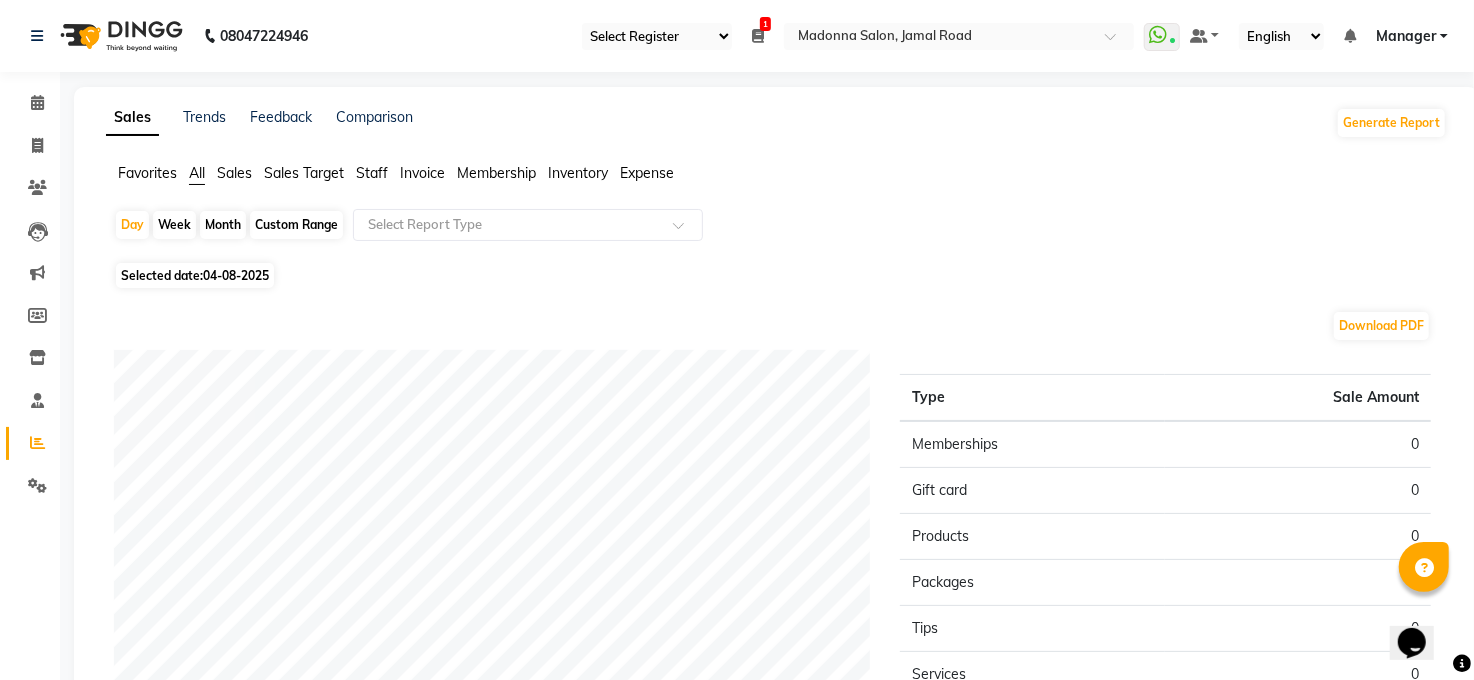 click on "Expense" 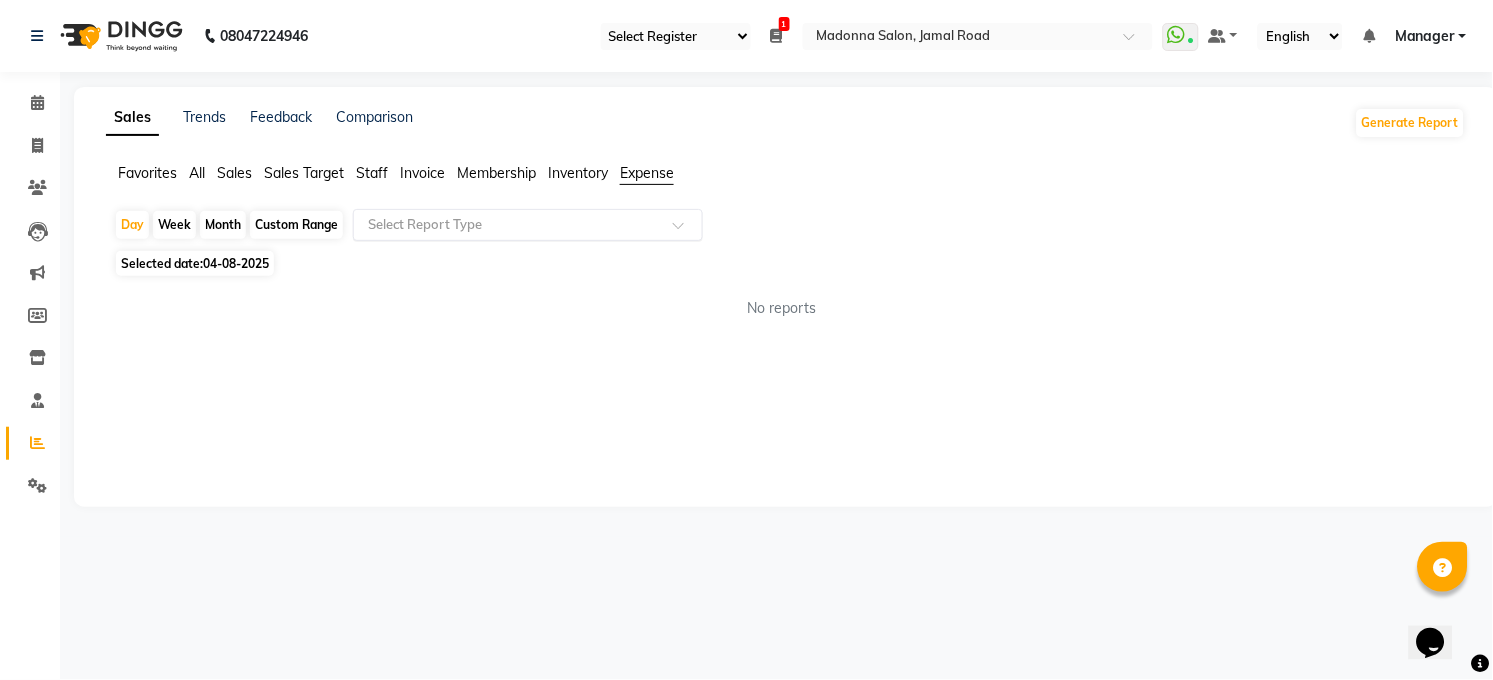 click 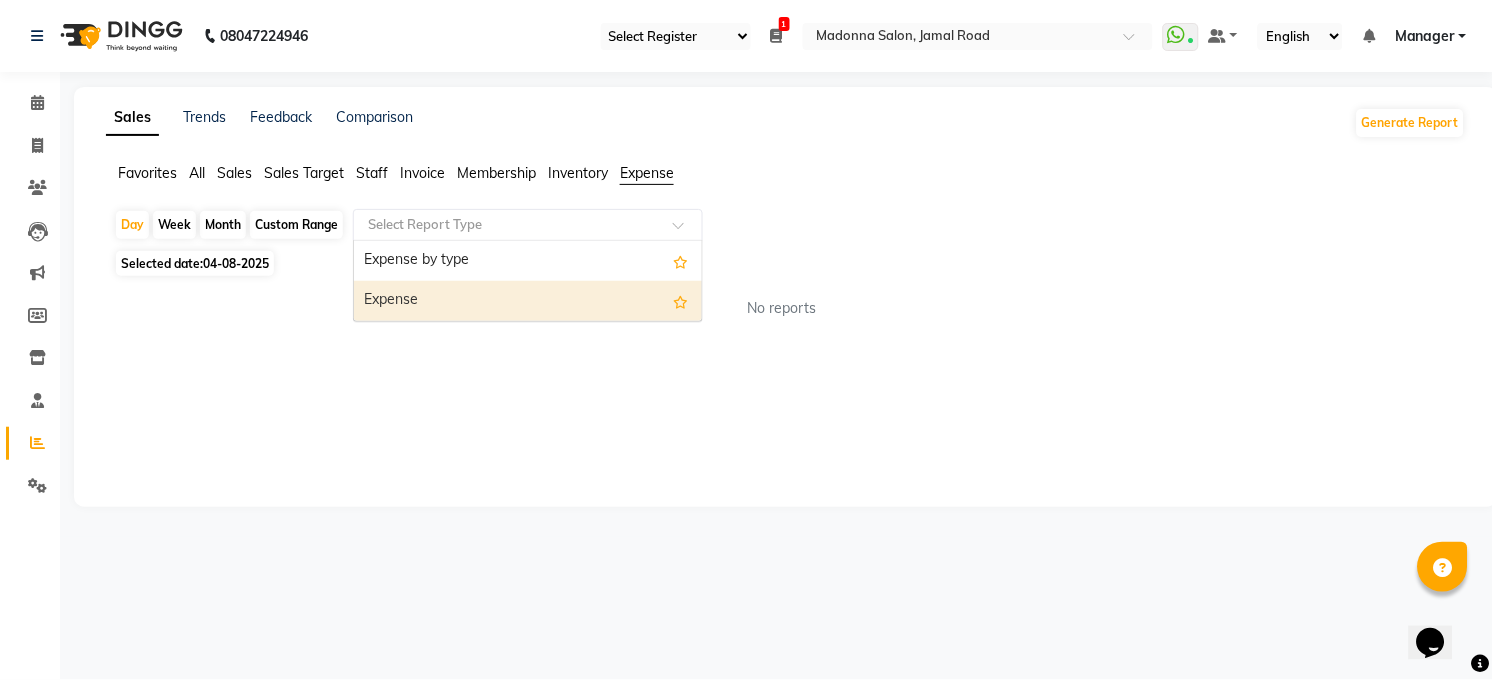 click on "Expense" at bounding box center (528, 301) 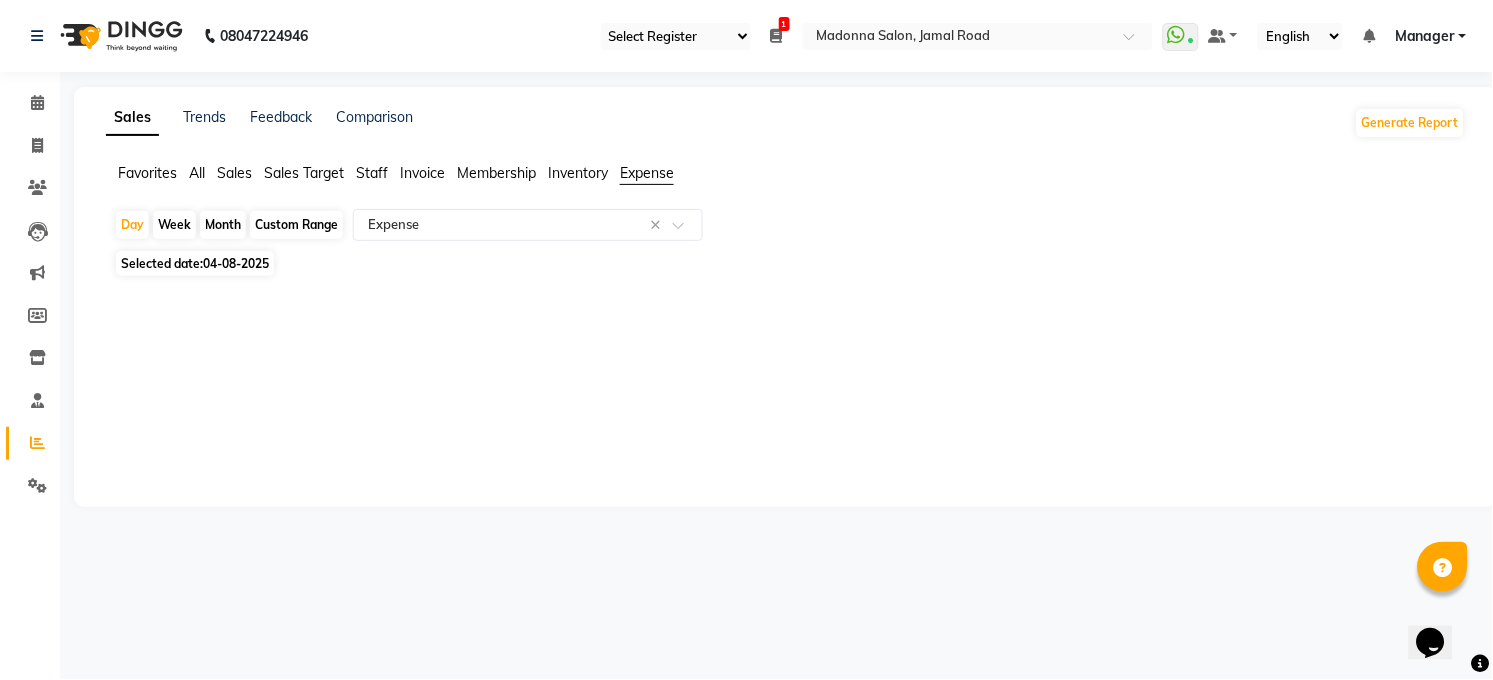 click on "04-08-2025" 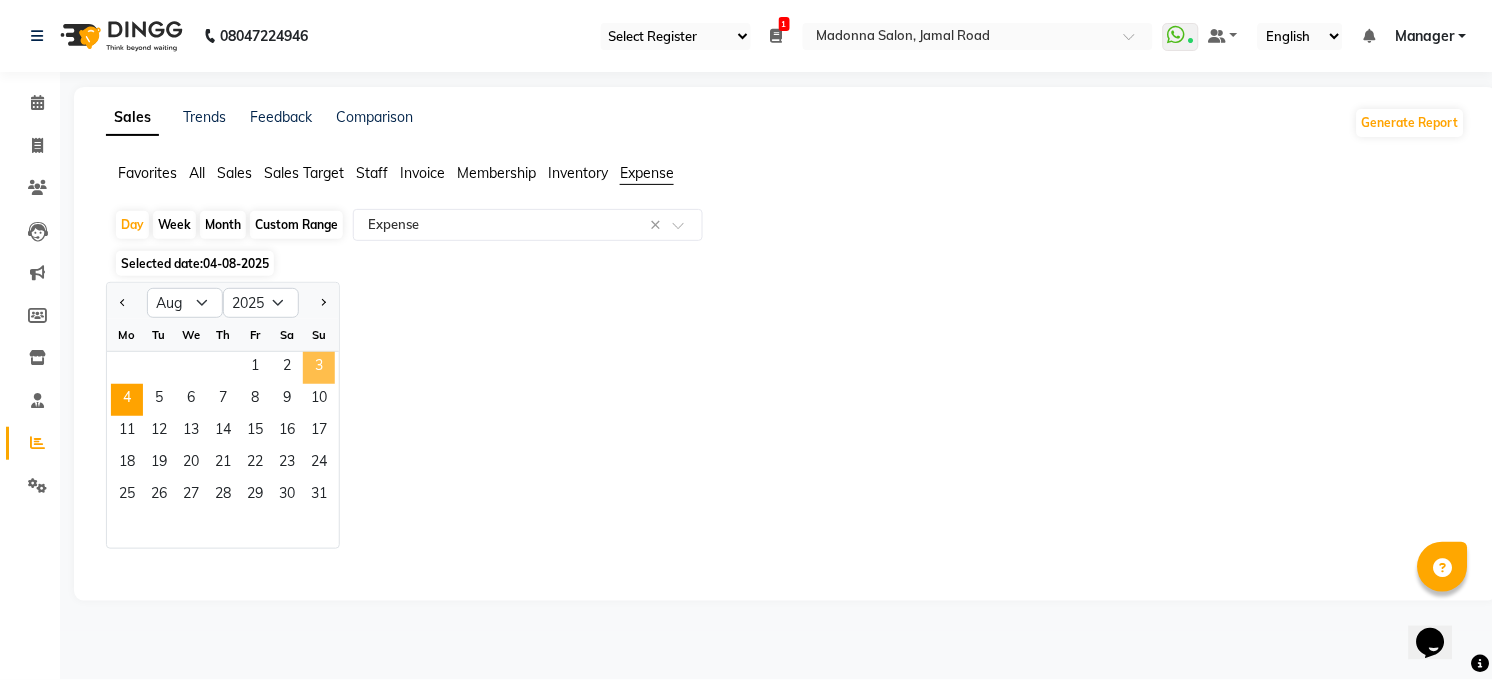 click on "3" 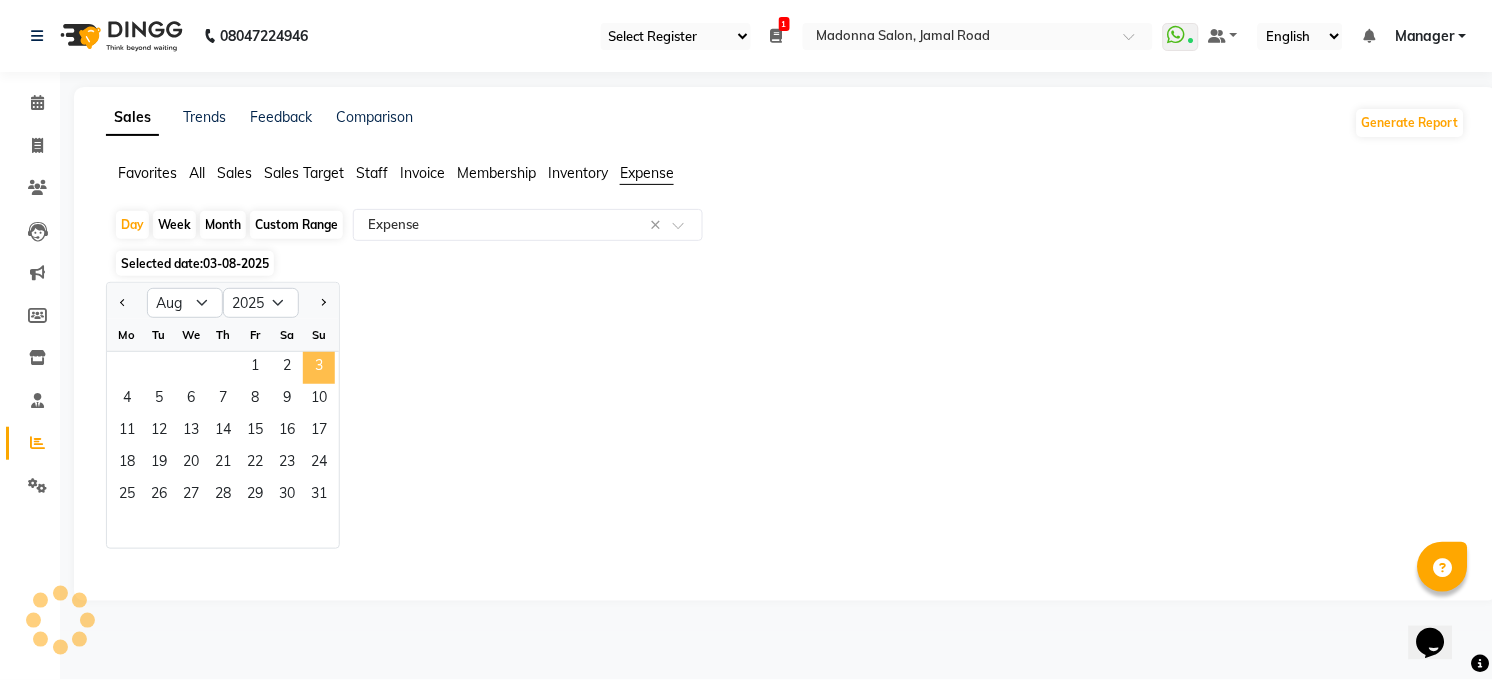 select on "full_report" 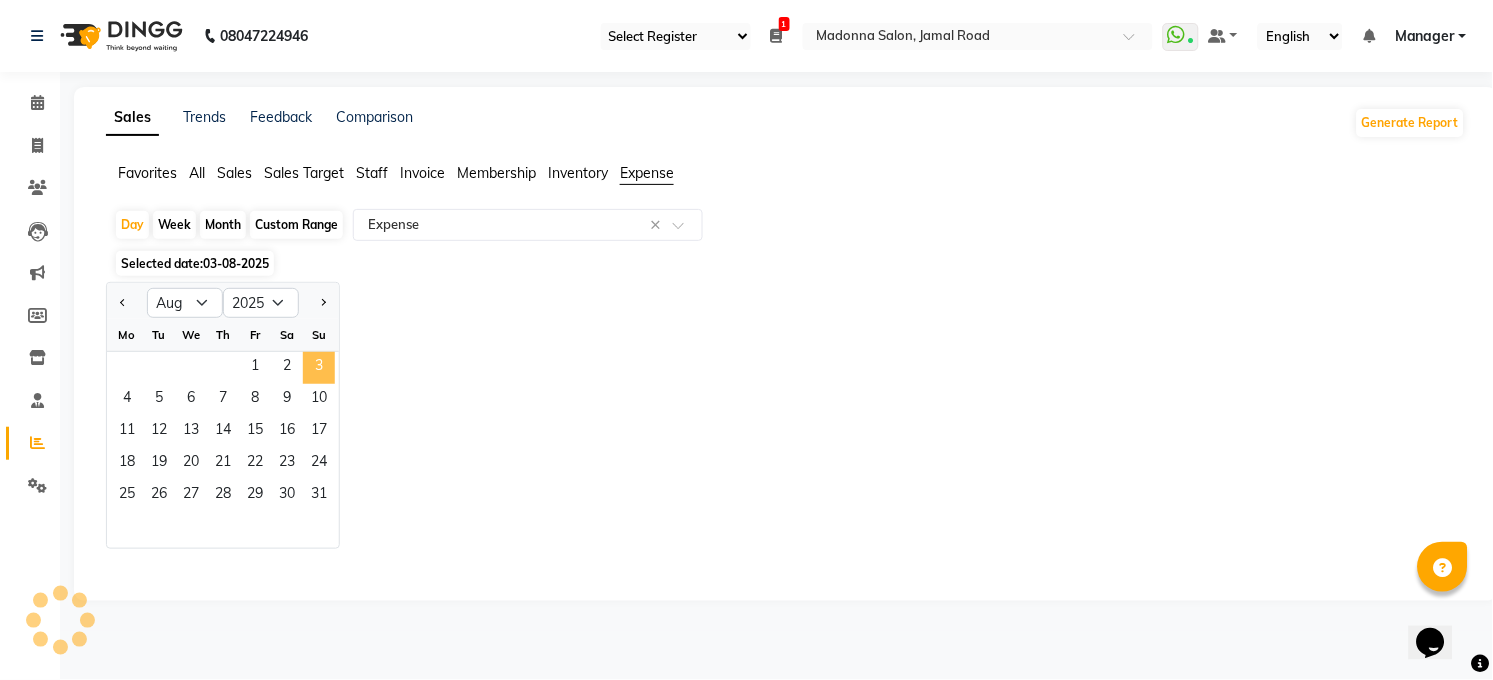 select on "csv" 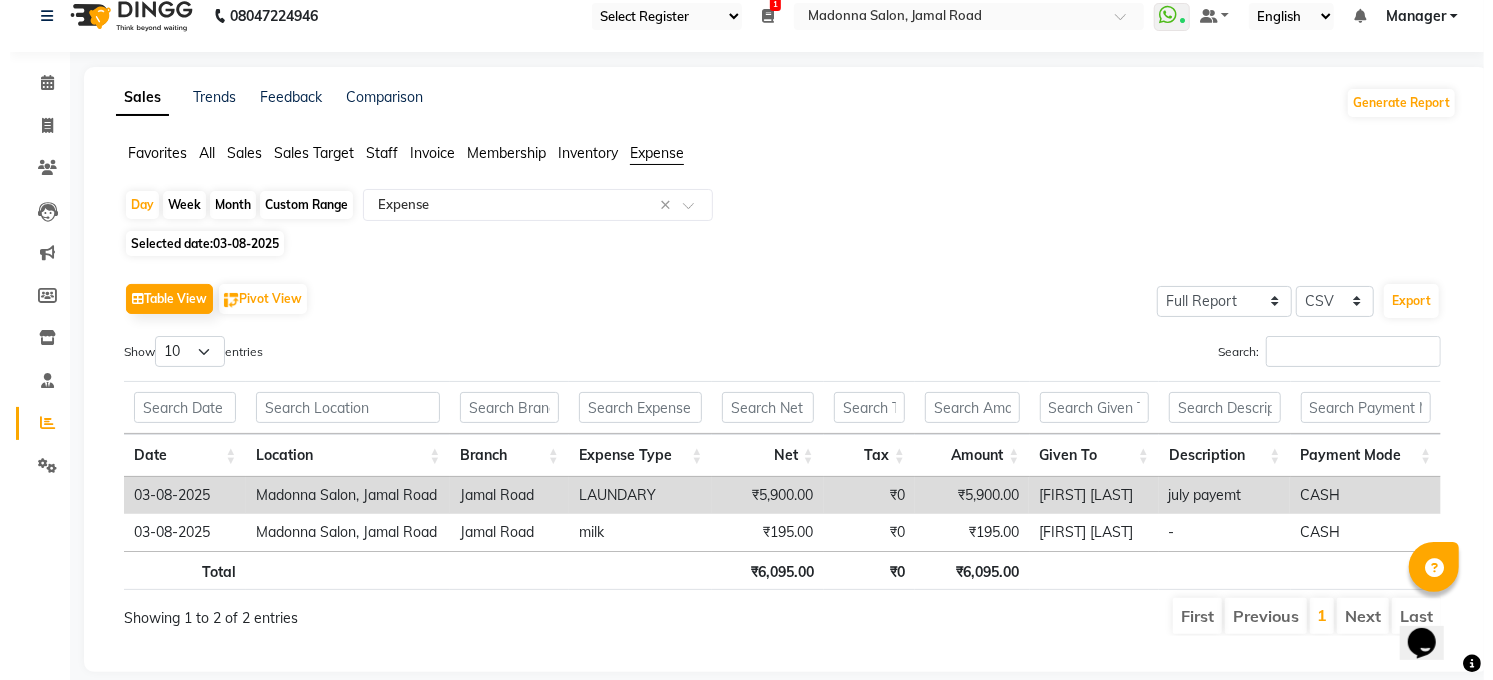 scroll, scrollTop: 0, scrollLeft: 0, axis: both 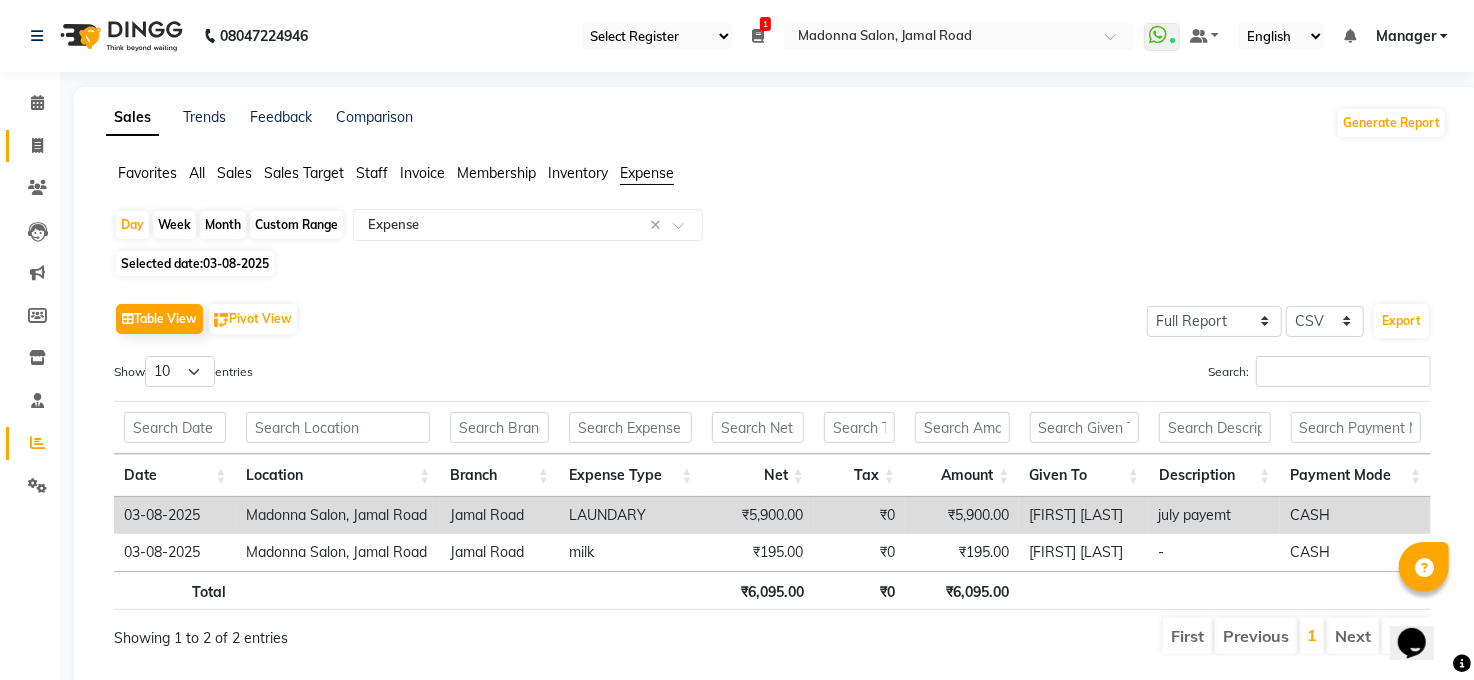 click 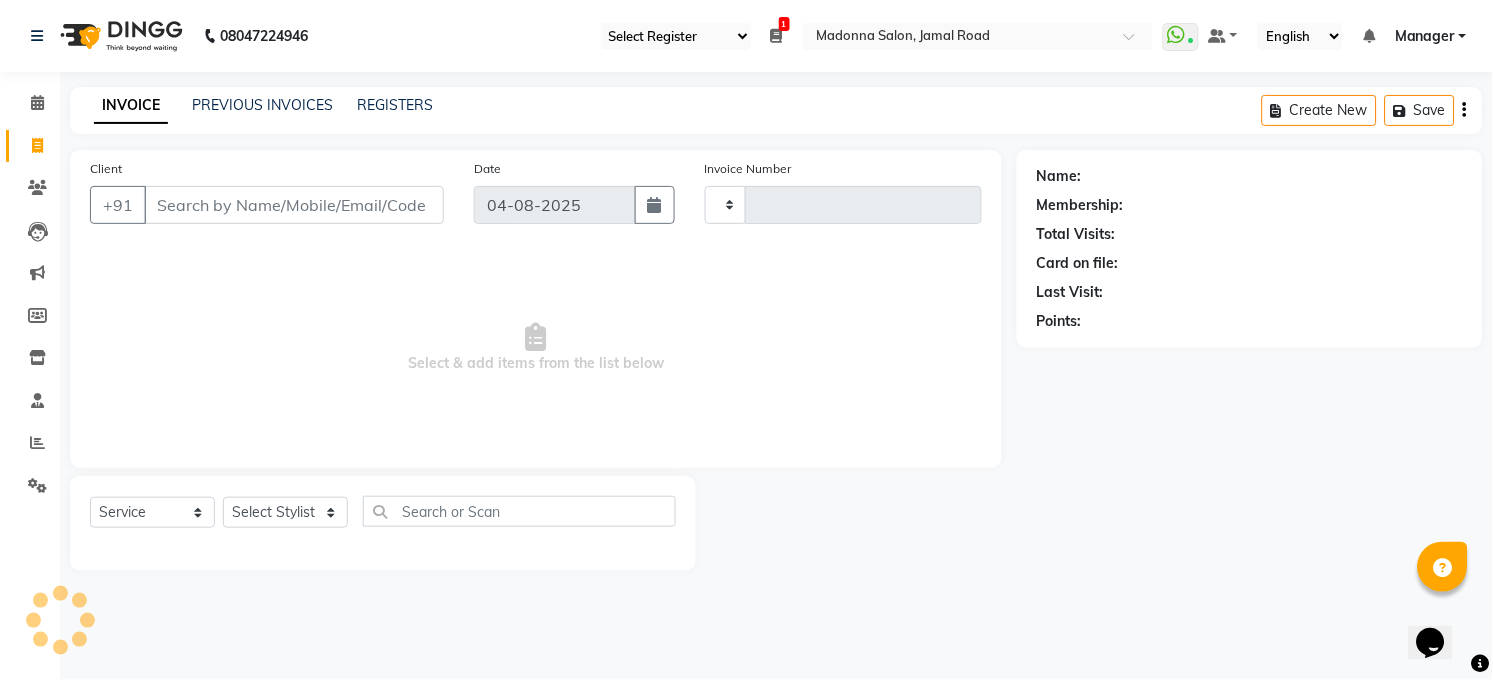 type on "2918" 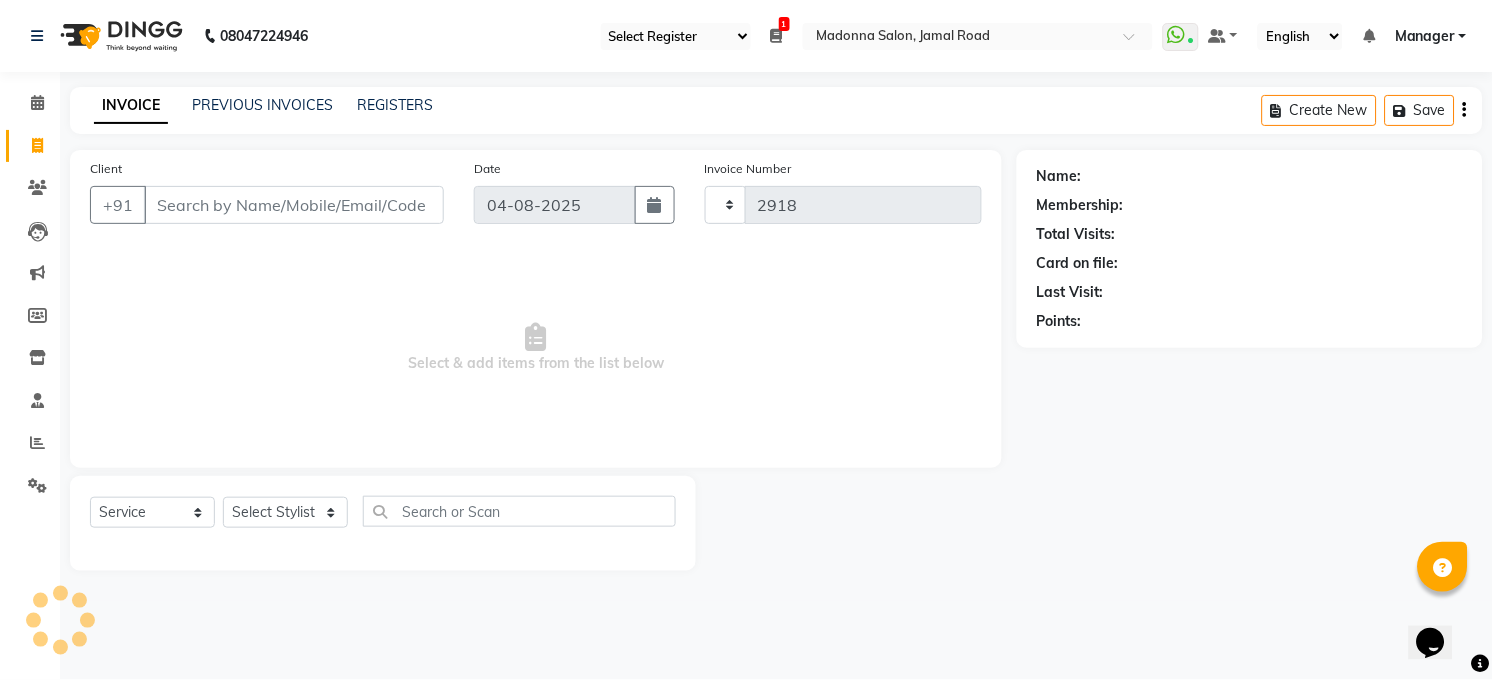 select on "5748" 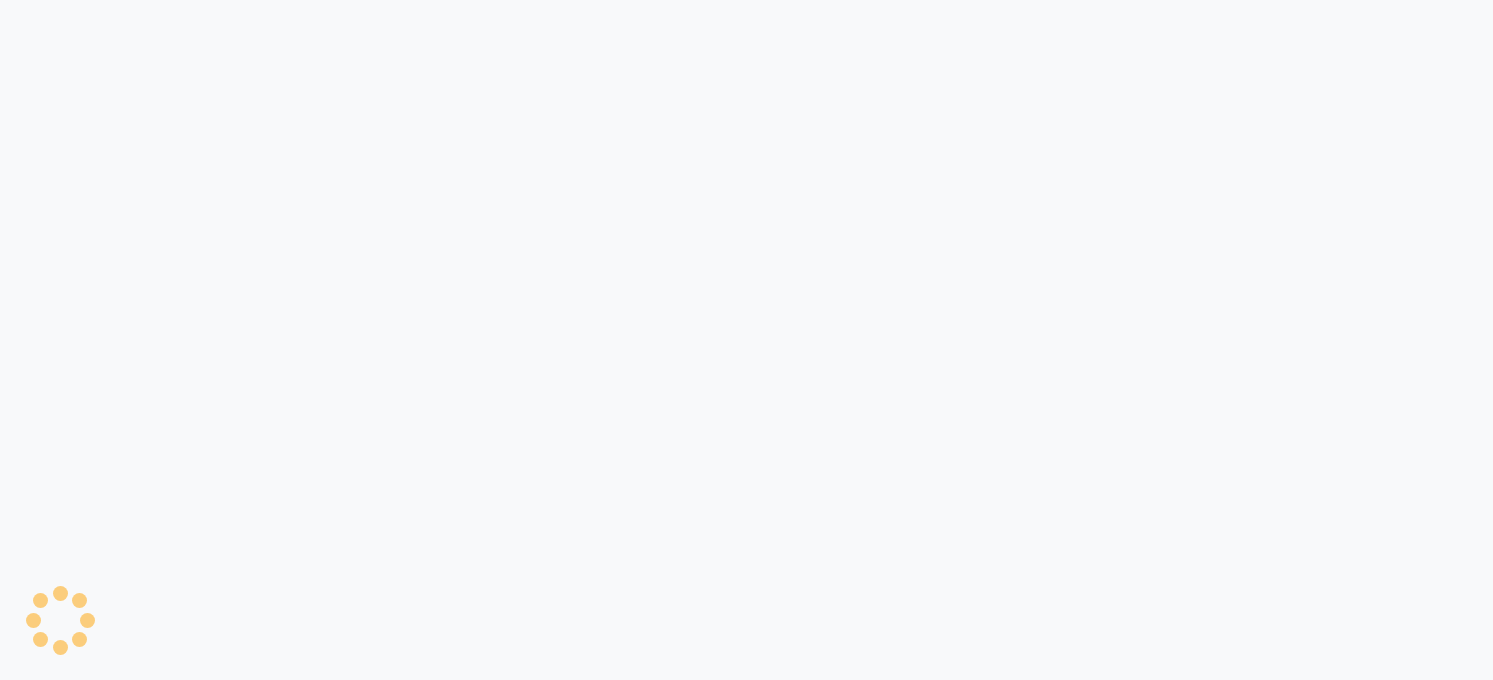 scroll, scrollTop: 0, scrollLeft: 0, axis: both 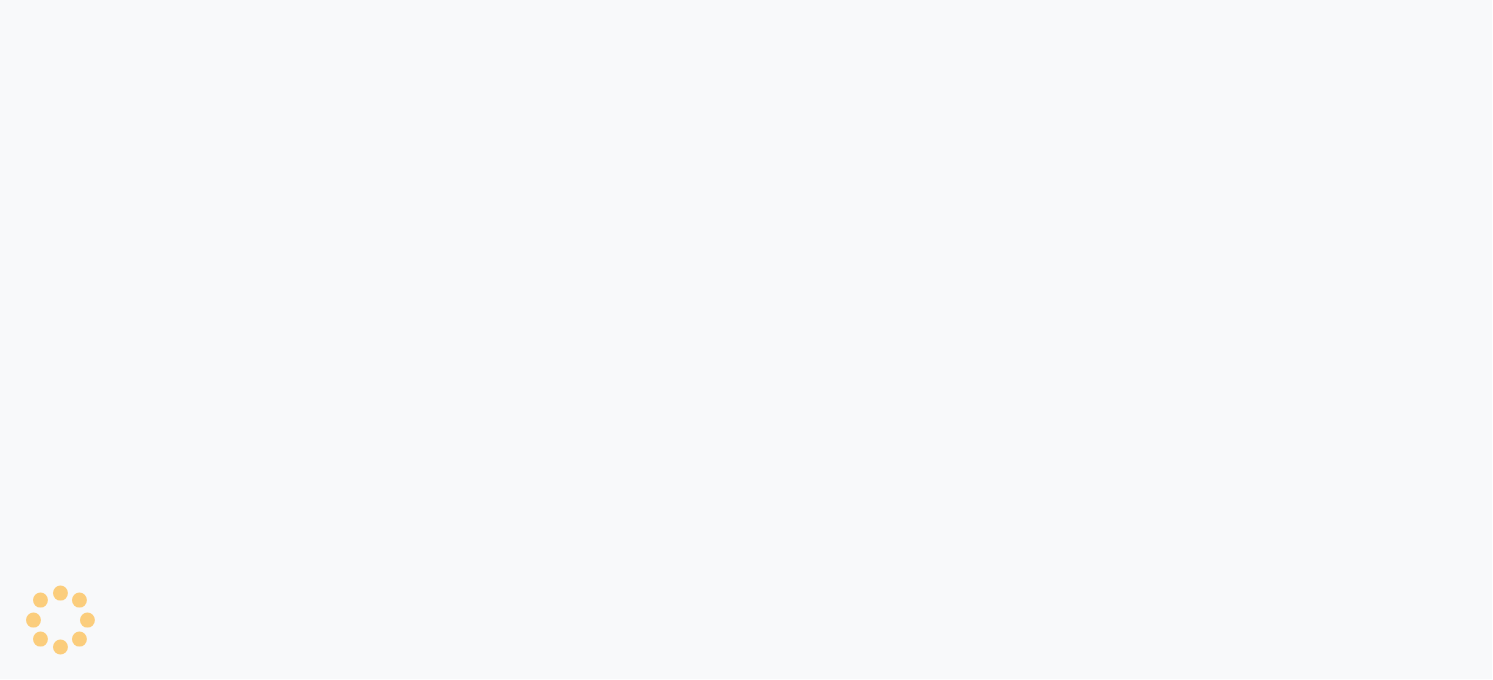 select on "35" 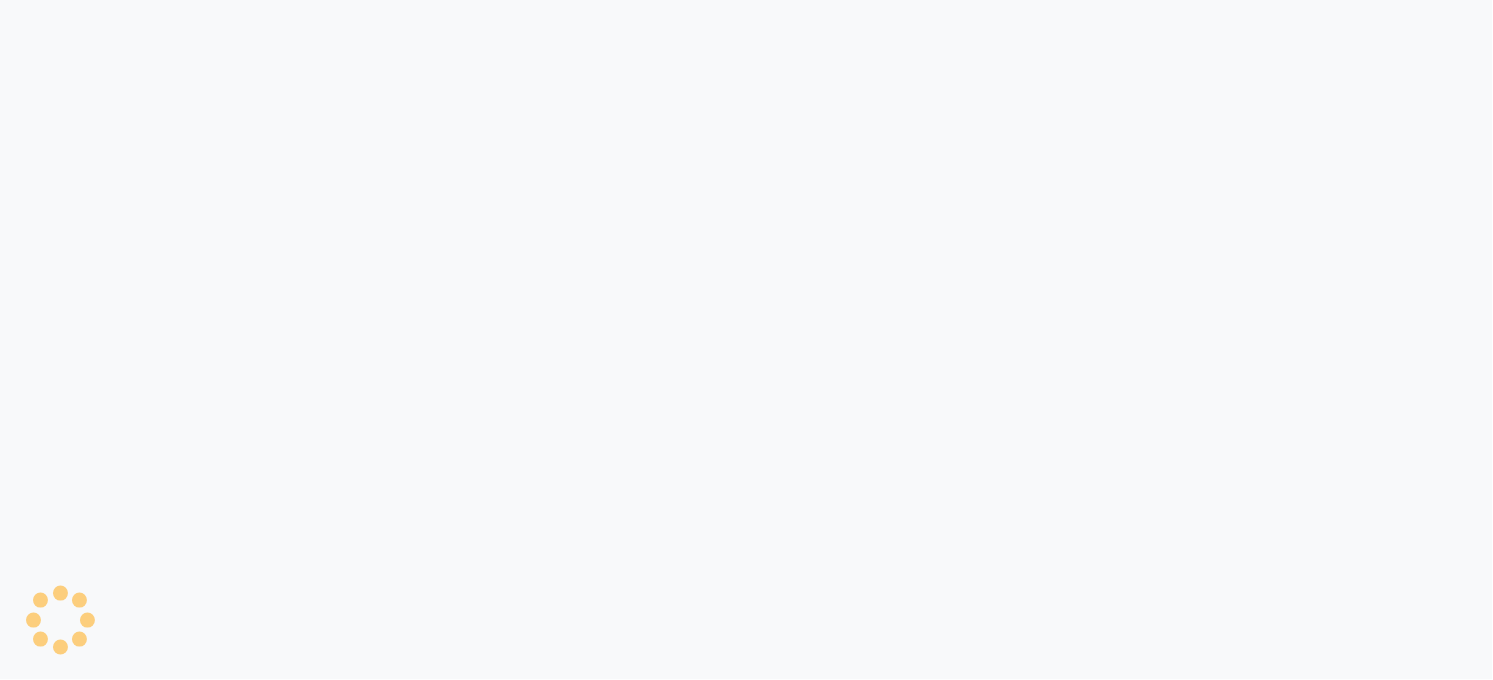 select on "5748" 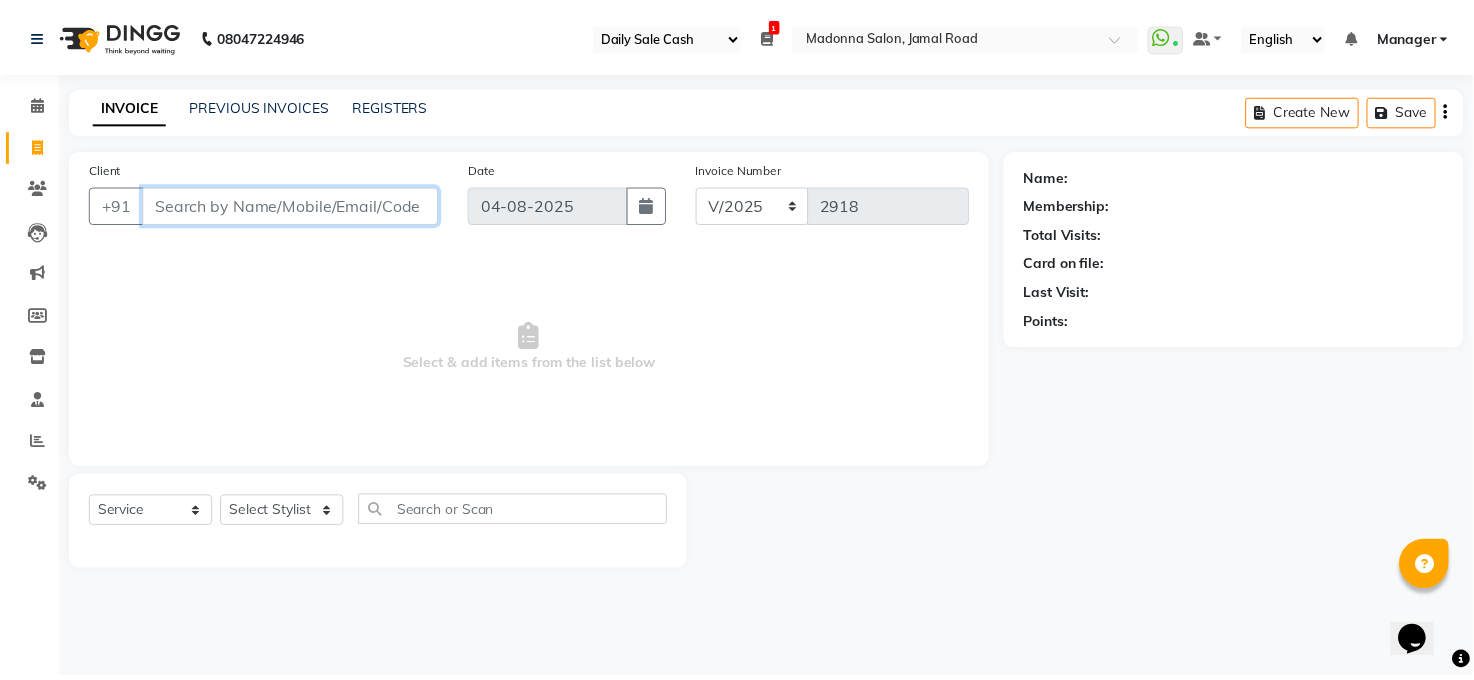 scroll, scrollTop: 0, scrollLeft: 0, axis: both 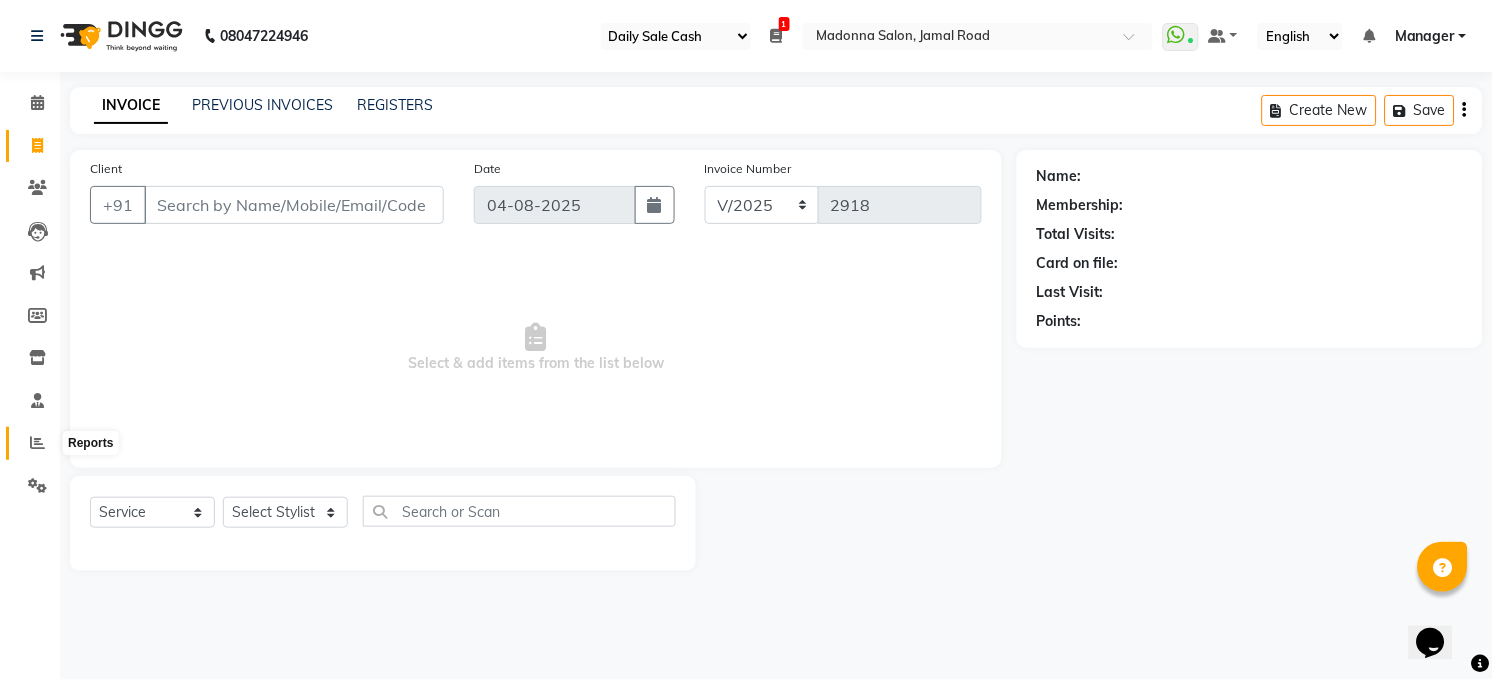 click 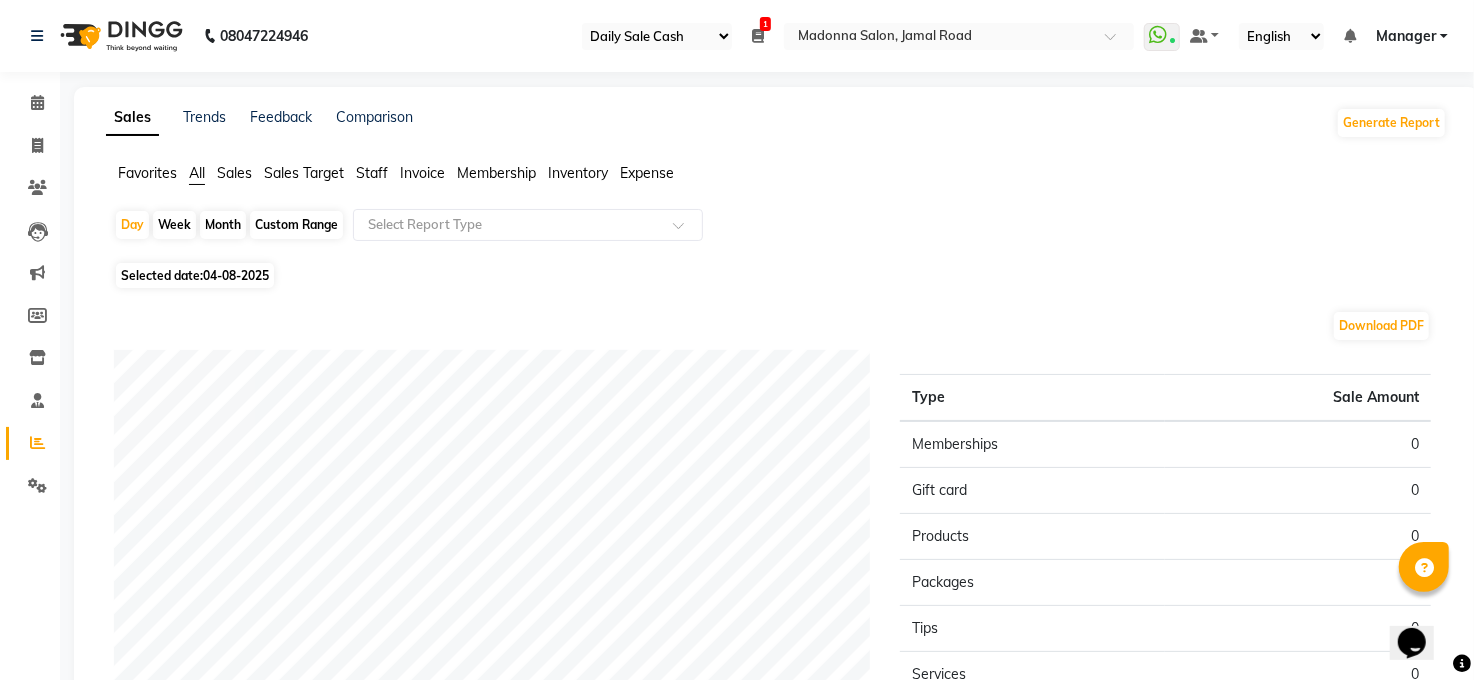 drag, startPoint x: 222, startPoint y: 278, endPoint x: 231, endPoint y: 289, distance: 14.21267 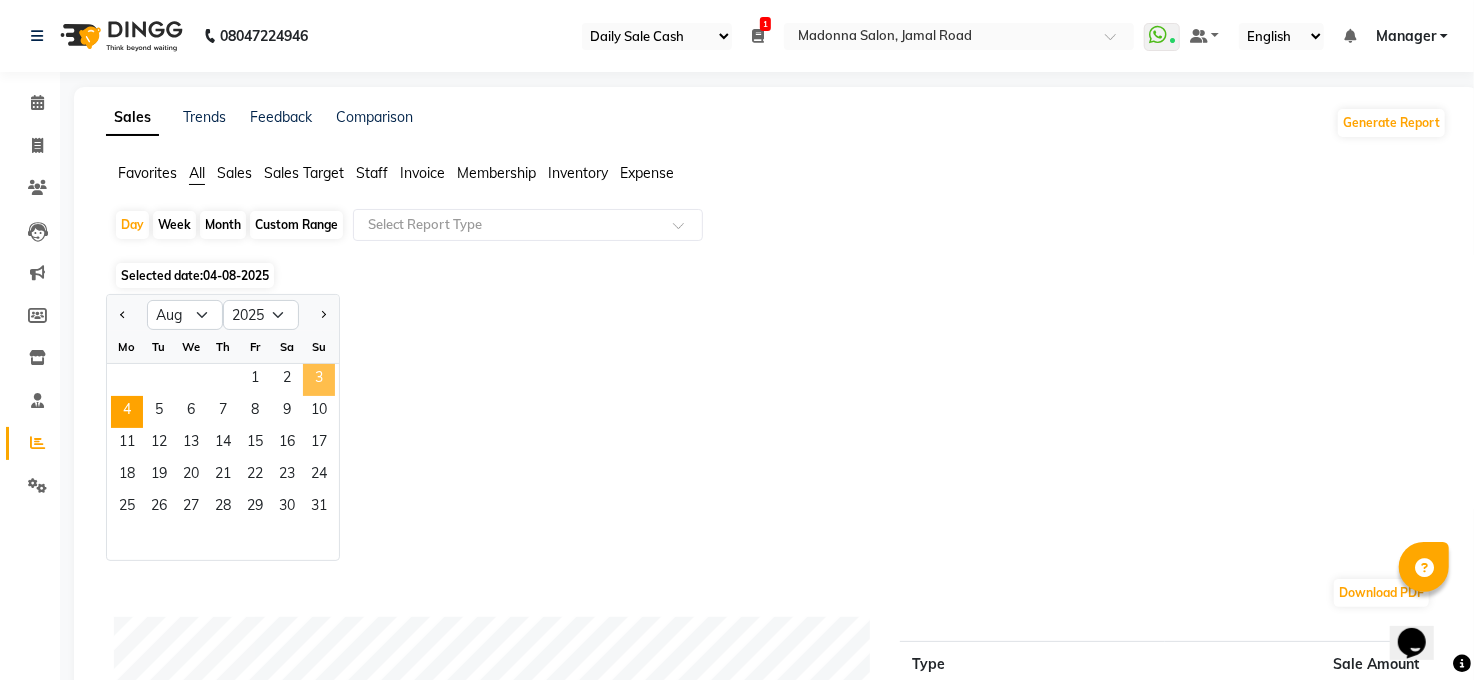 click on "3" 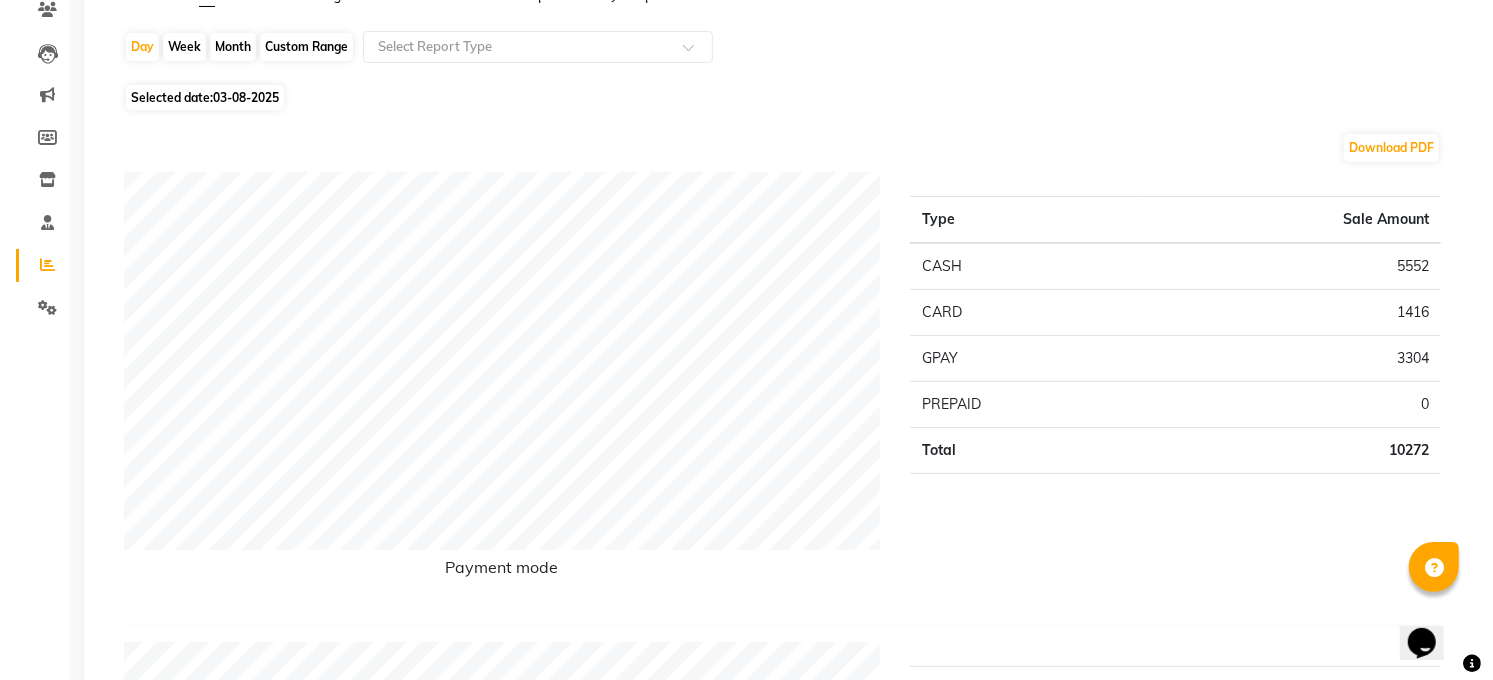 scroll, scrollTop: 0, scrollLeft: 0, axis: both 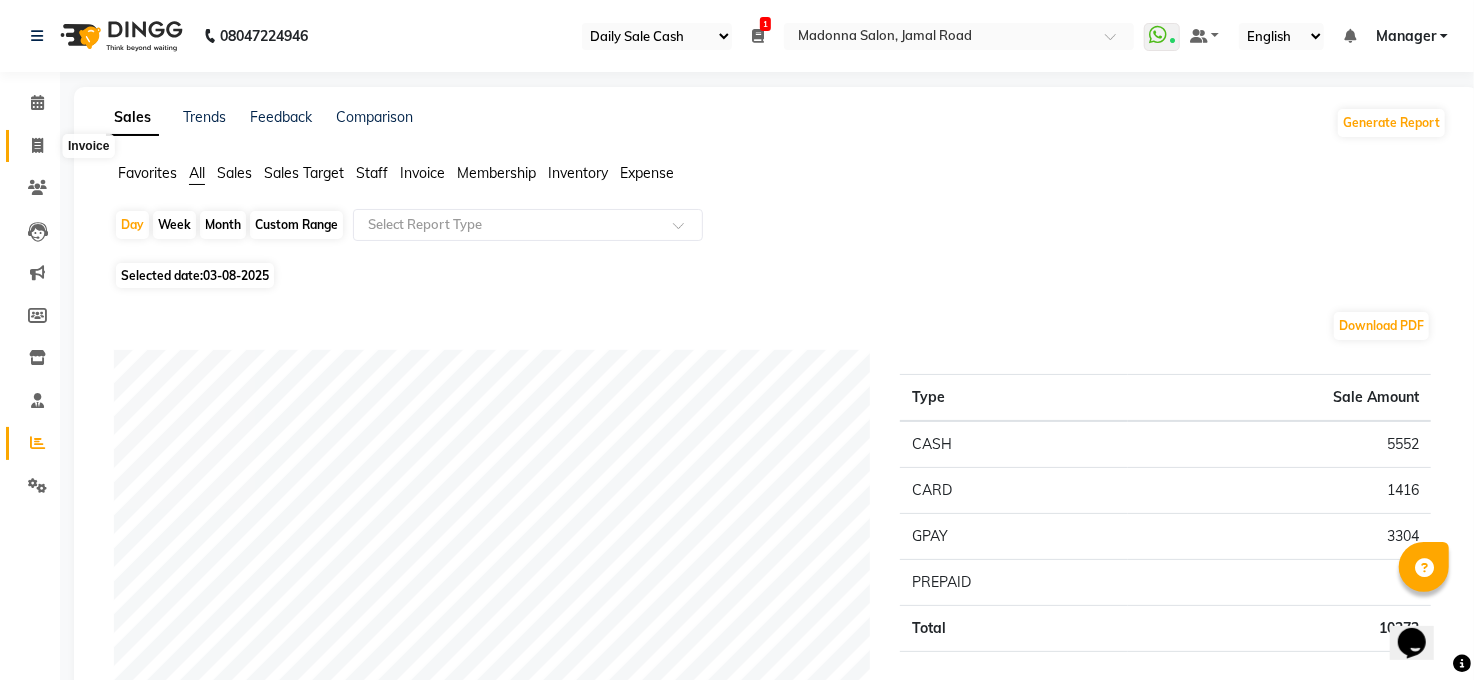 click 